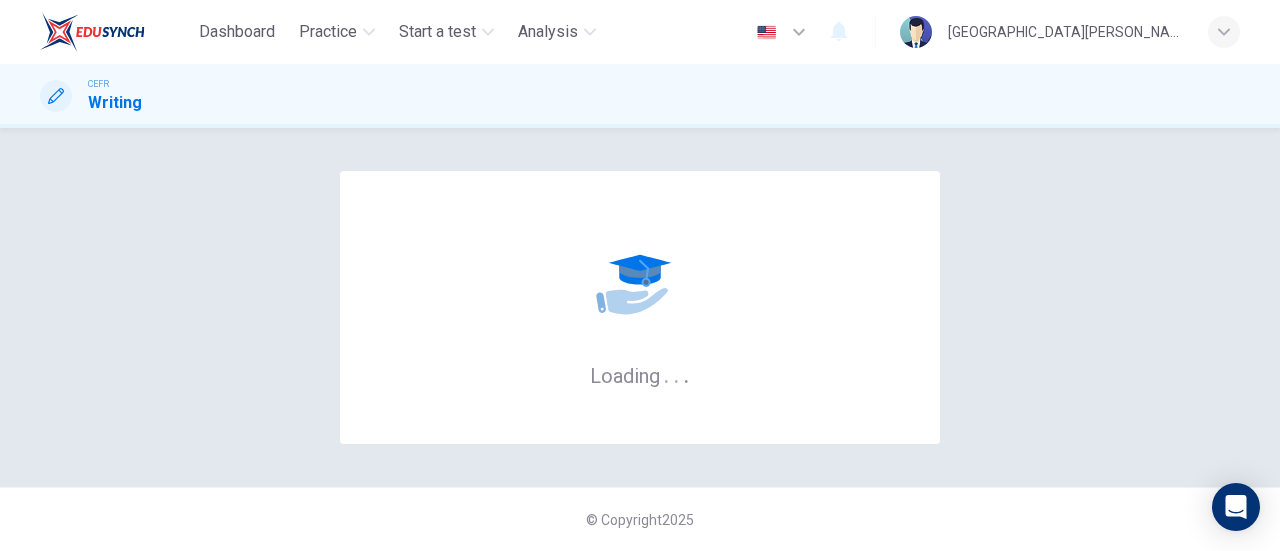 scroll, scrollTop: 0, scrollLeft: 0, axis: both 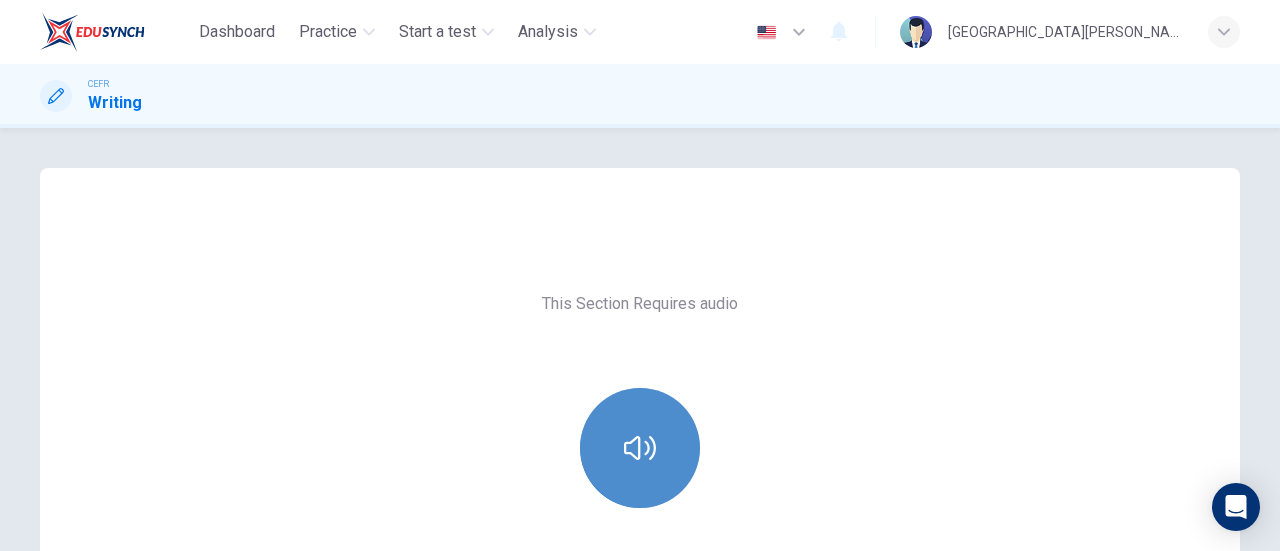 click at bounding box center (640, 448) 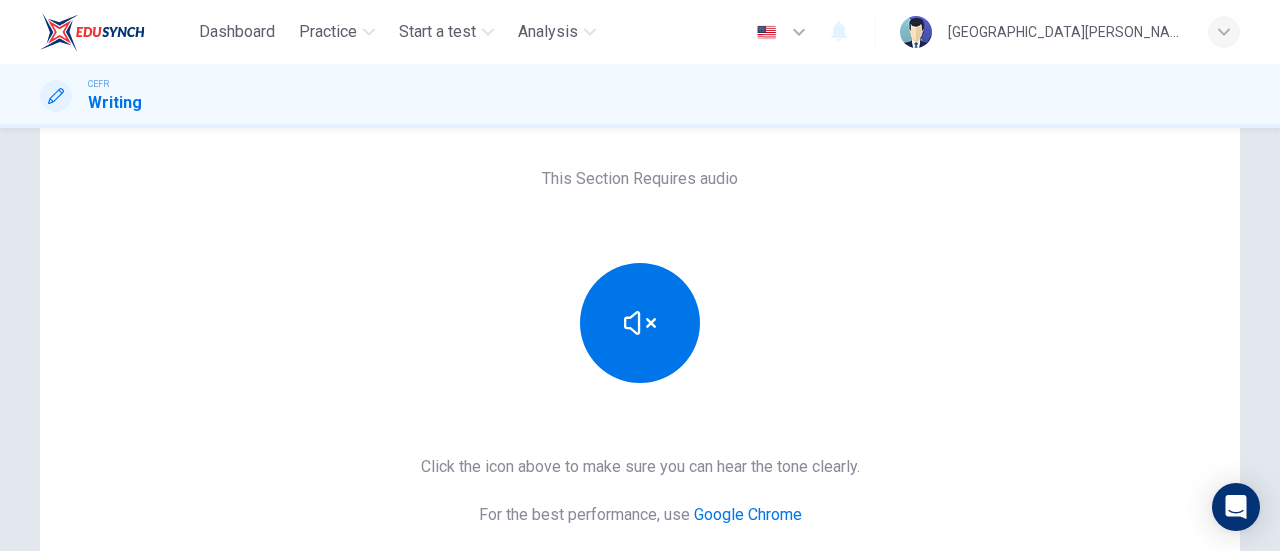 scroll, scrollTop: 227, scrollLeft: 0, axis: vertical 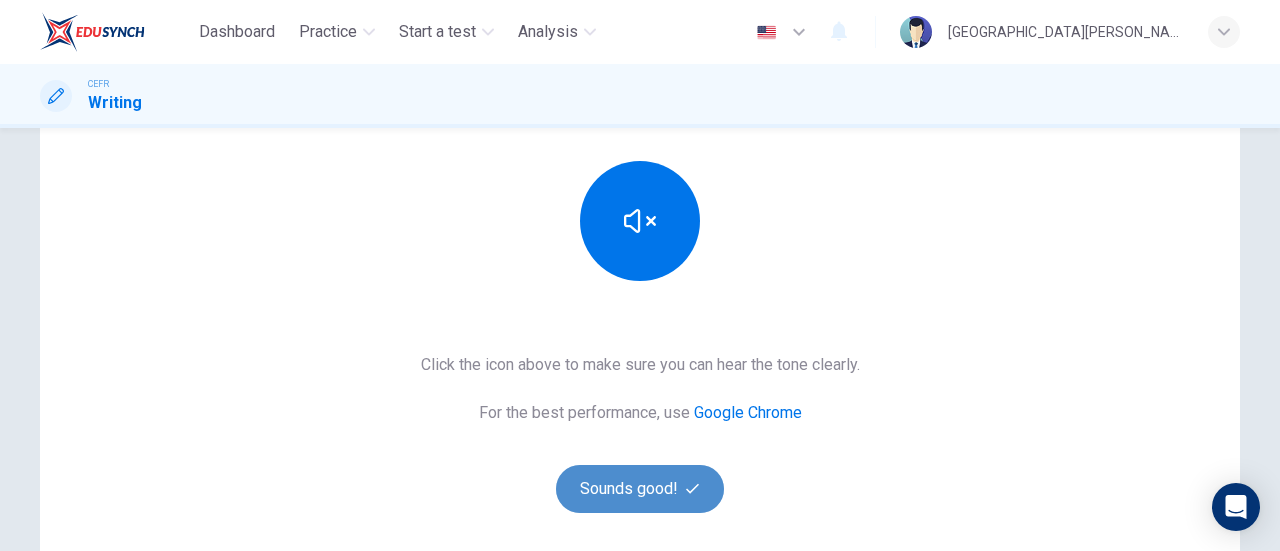 click 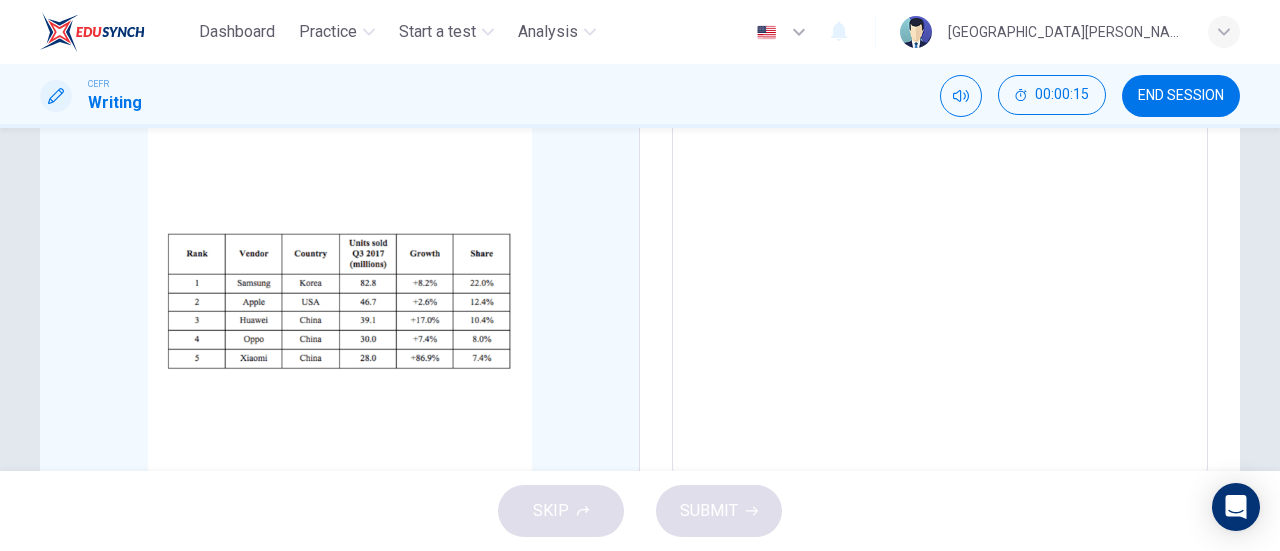 scroll, scrollTop: 0, scrollLeft: 0, axis: both 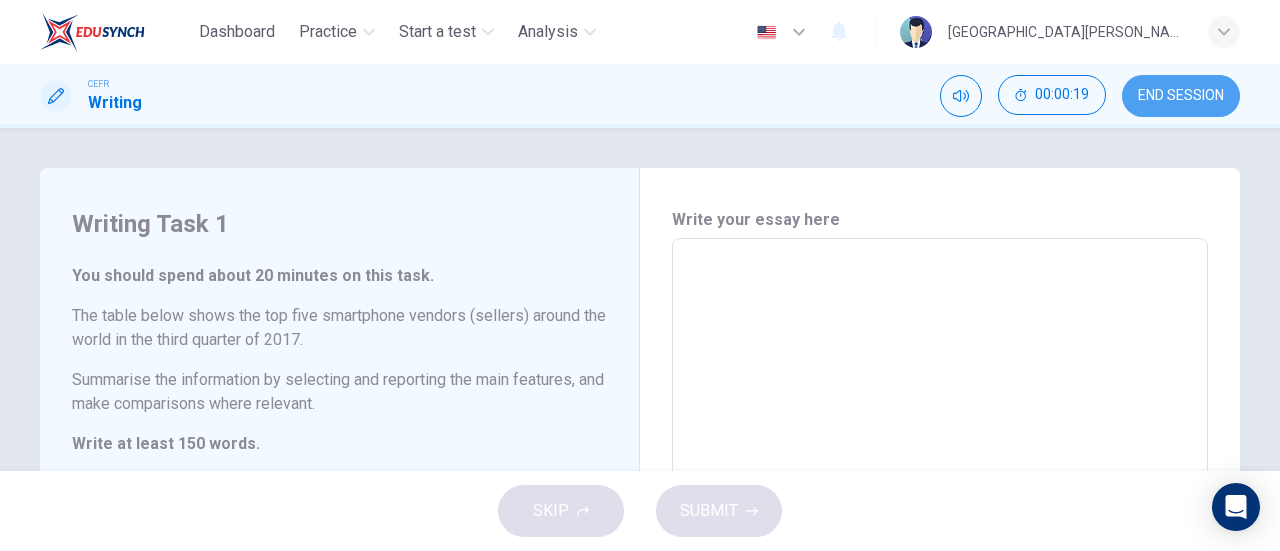 click on "END SESSION" at bounding box center [1181, 96] 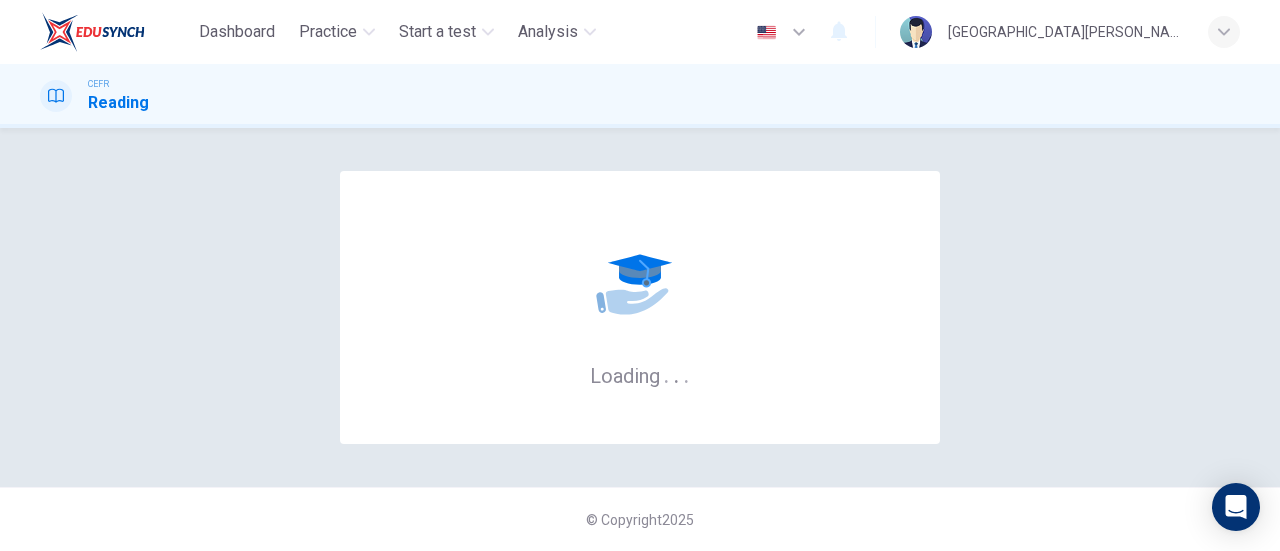 scroll, scrollTop: 0, scrollLeft: 0, axis: both 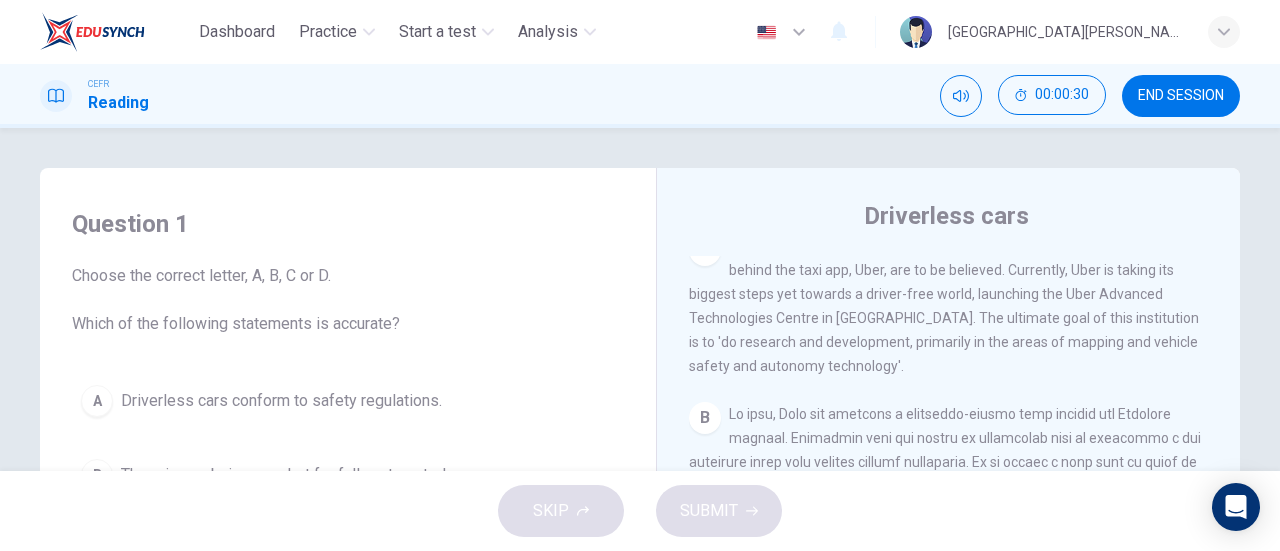 click at bounding box center (948, 570) 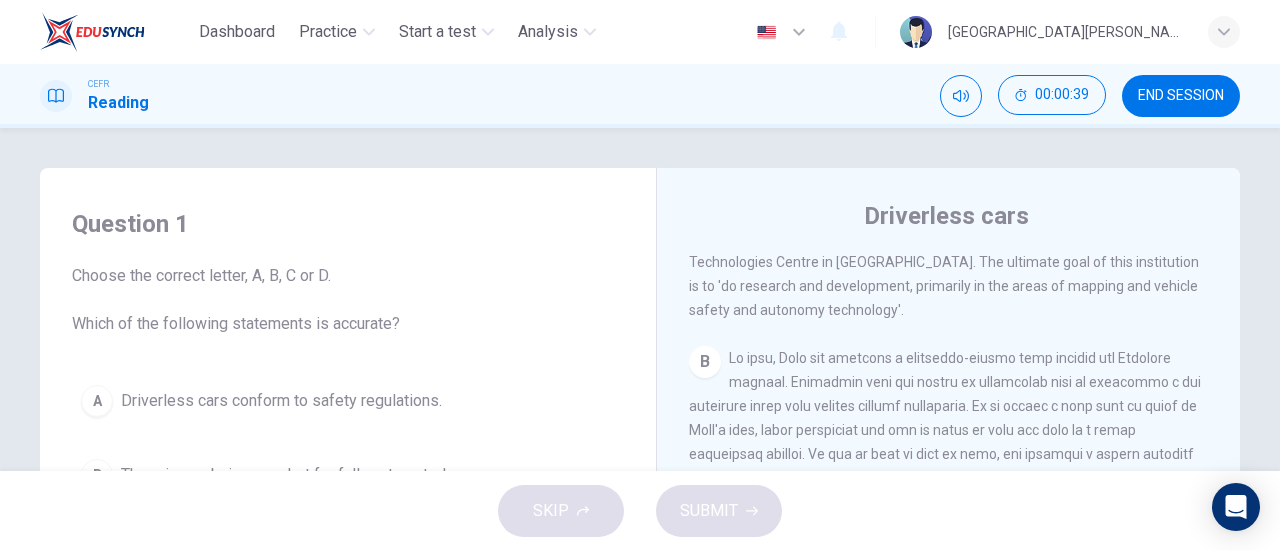 scroll, scrollTop: 505, scrollLeft: 0, axis: vertical 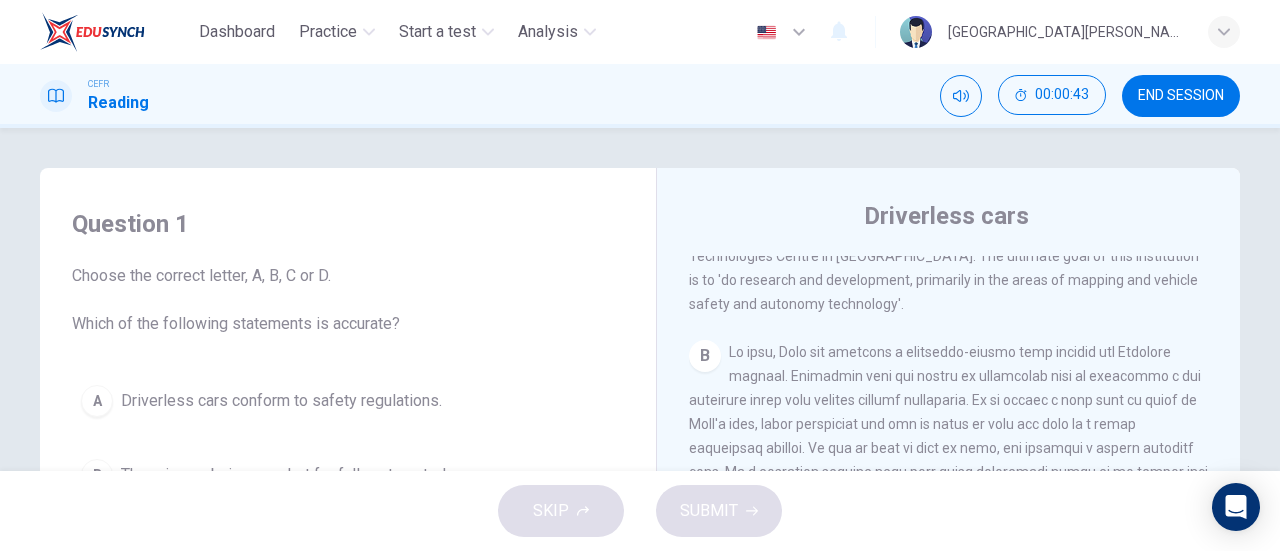 click at bounding box center (948, 508) 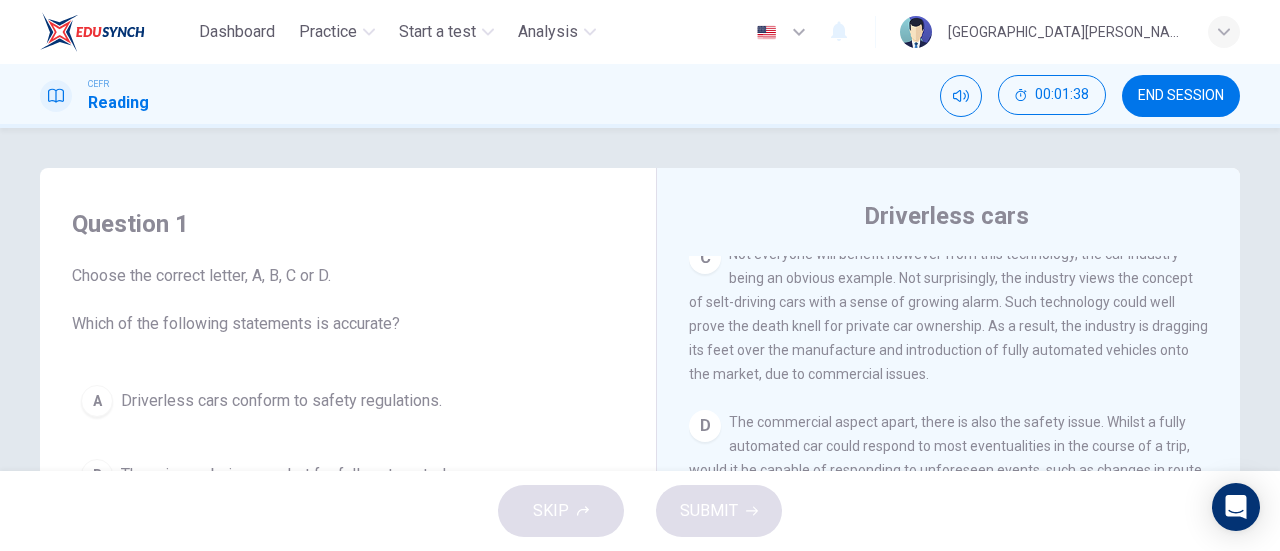 scroll, scrollTop: 965, scrollLeft: 0, axis: vertical 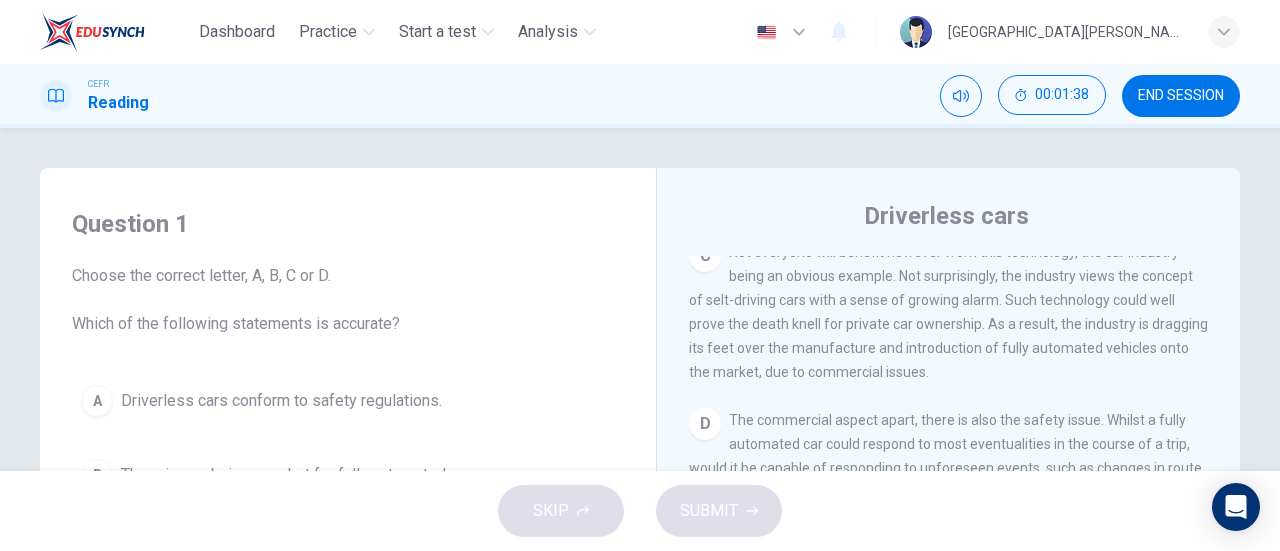 click on "CLICK TO ZOOM Click to Zoom A Driverless are likely to become reality. At least that is, if the executives behind the taxi app, Uber, are to be believed. Currently, Uber is taking its biggest steps yet towards a driver-free world, launching the Uber Advanced Technologies Centre in [GEOGRAPHIC_DATA]. The ultimate goal of this institution is to 'do research and development, primarily in the areas of mapping and vehicle safety and autonomy technology'. B C Not everyone will benefit however from this technology, the car industry being an obvious example. Not surprisingly, the industry views the concept of selt-driving cars with a sense of growing alarm. Such technology could well prove the death knell for private car ownership. As a result, the industry is dragging its feet over the manufacture and introduction of fully automated vehicles onto the market, due to commercial issues. D E F G H" at bounding box center (962, 559) 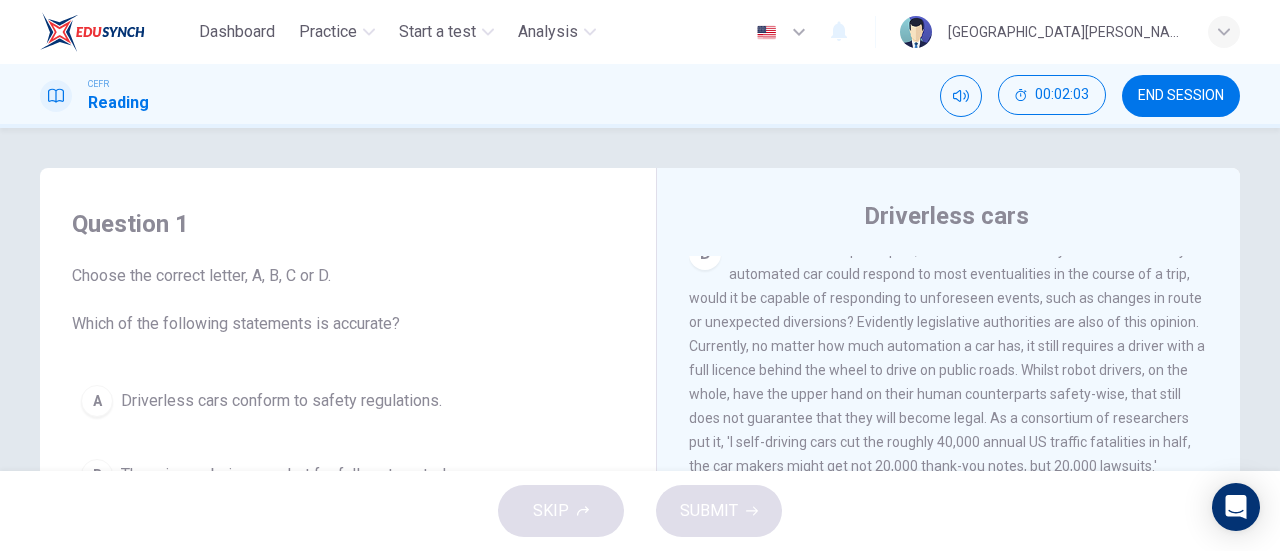 scroll, scrollTop: 1136, scrollLeft: 0, axis: vertical 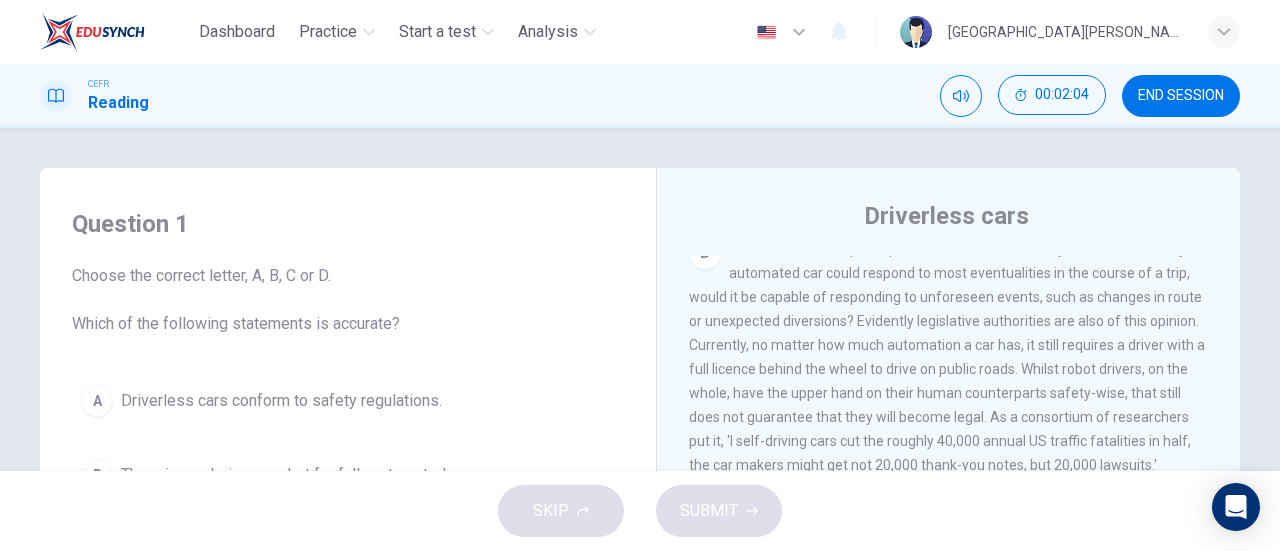 click on "The commercial aspect apart, there is also the safety issue. Whilst a fully automated car could respond to most eventualities in the course of a trip, would it be capable of responding to unforeseen events, such as changes in route or unexpected diversions? Evidently legislative authorities are also of this opinion. Currently, no matter how much automation a car has, it still requires a driver with a full licence behind the wheel to drive on public roads. Whilst robot drivers, on the whole, have the upper hand on their human counterparts safety-wise, that still does not guarantee that they will become legal. As a consortium of researchers put it, 'I self-driving cars cut the roughly 40,000 annual US traffic fatalities in half, the car makers might get not 20,000 thank-you notes, but 20,000 lawsuits.'" at bounding box center [947, 357] 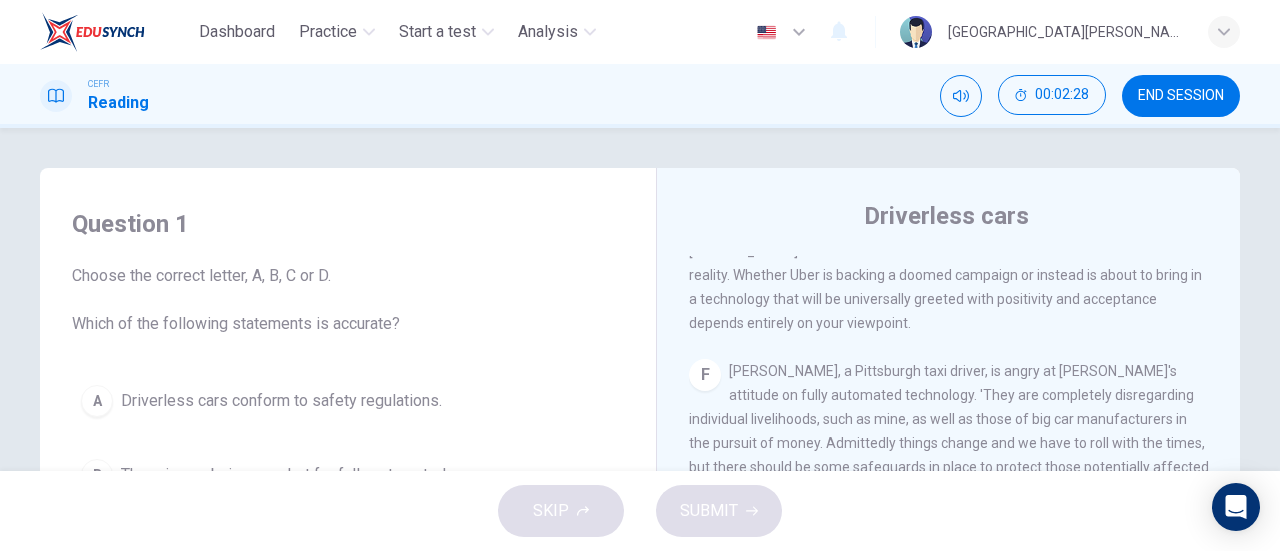 scroll, scrollTop: 1461, scrollLeft: 0, axis: vertical 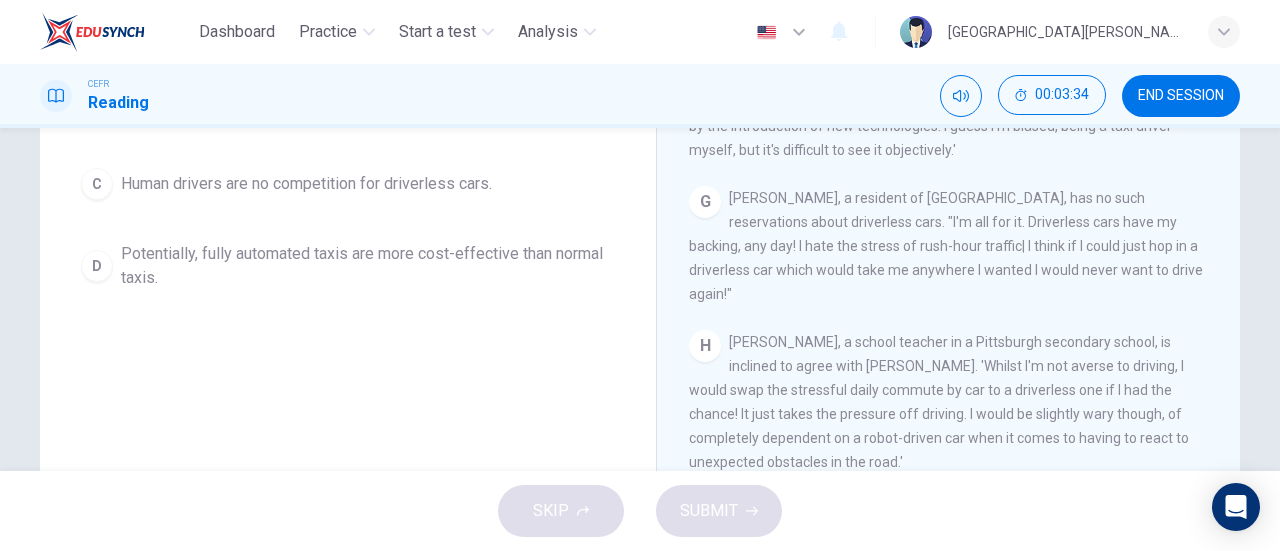 click on "[PERSON_NAME], a resident of [GEOGRAPHIC_DATA], has no such reservations about driverless cars. "I'm all for it. Driverless cars have my backing, any day! I hate the stress of rush-hour traffic| I think if I could just hop in a driverless car which would take me anywhere I wanted I would never want to drive again!"" at bounding box center [946, 246] 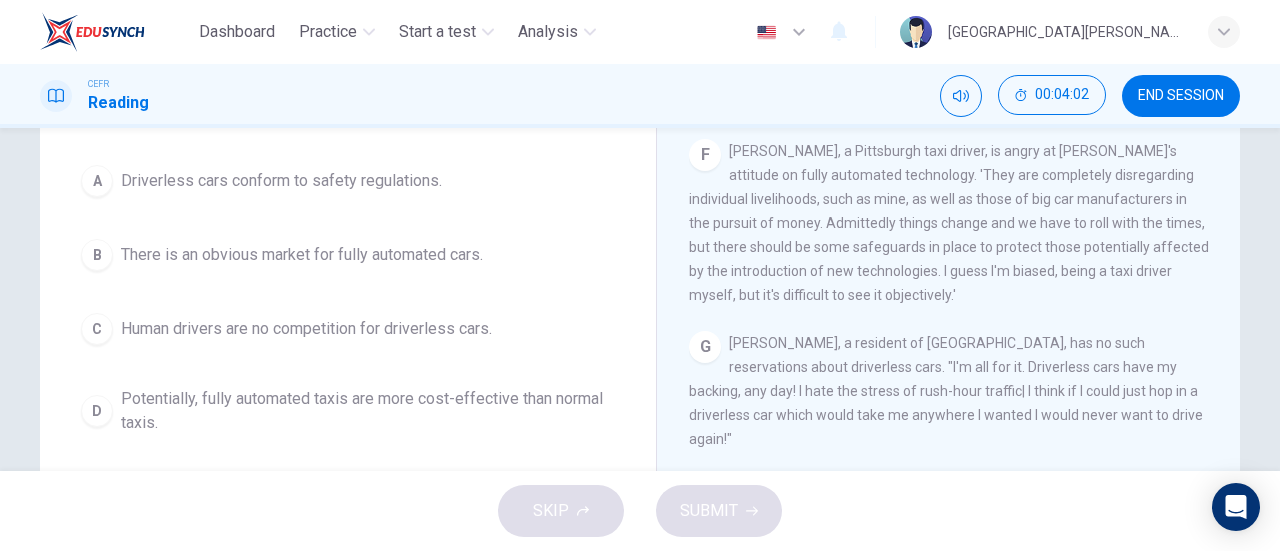 scroll, scrollTop: 221, scrollLeft: 0, axis: vertical 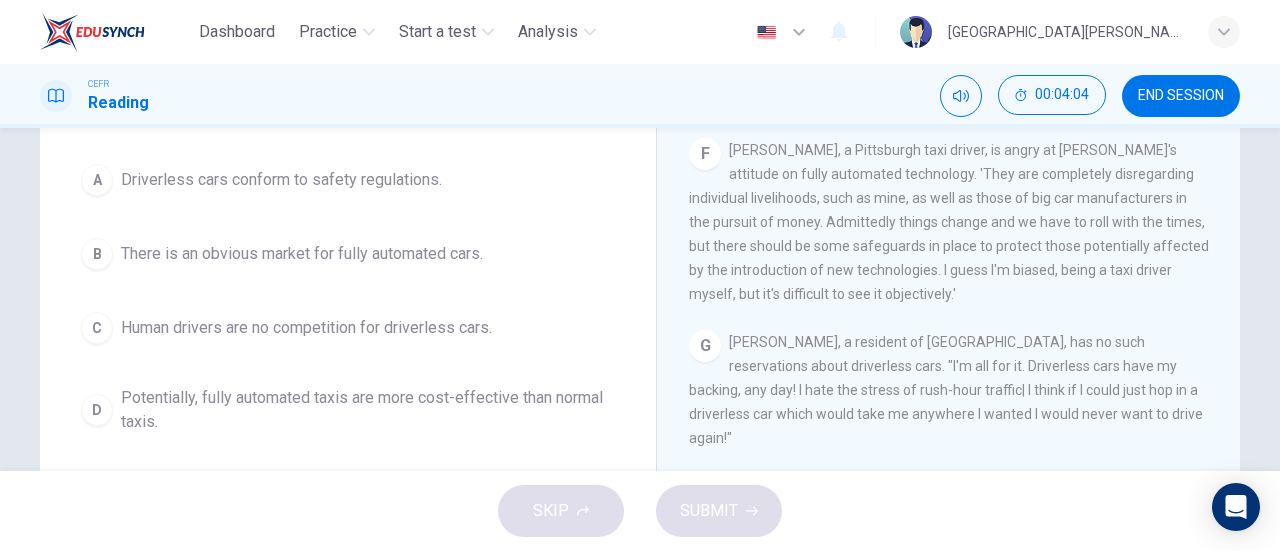 click on "Potentially, fully automated taxis are more cost-effective than normal taxis." at bounding box center (368, 410) 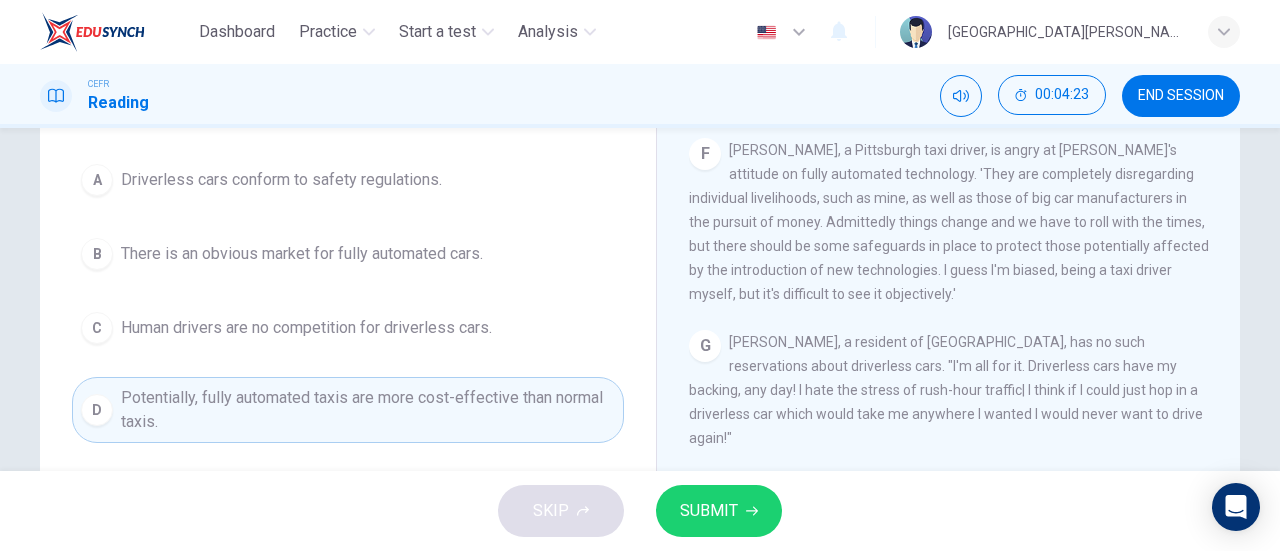 click on "SUBMIT" at bounding box center (709, 511) 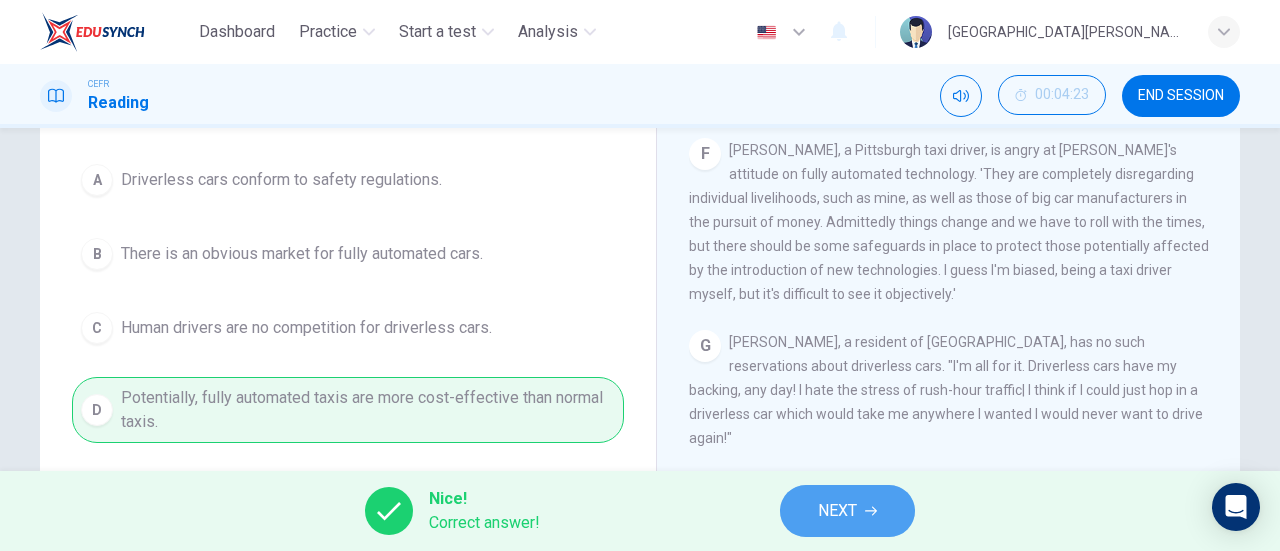 click on "NEXT" at bounding box center [847, 511] 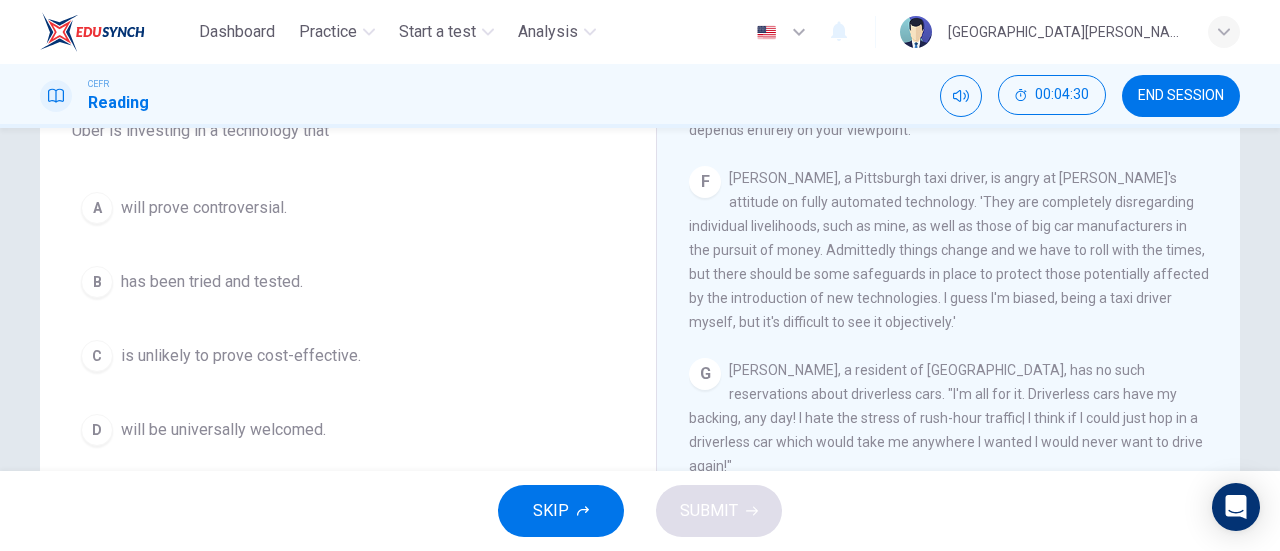 scroll, scrollTop: 194, scrollLeft: 0, axis: vertical 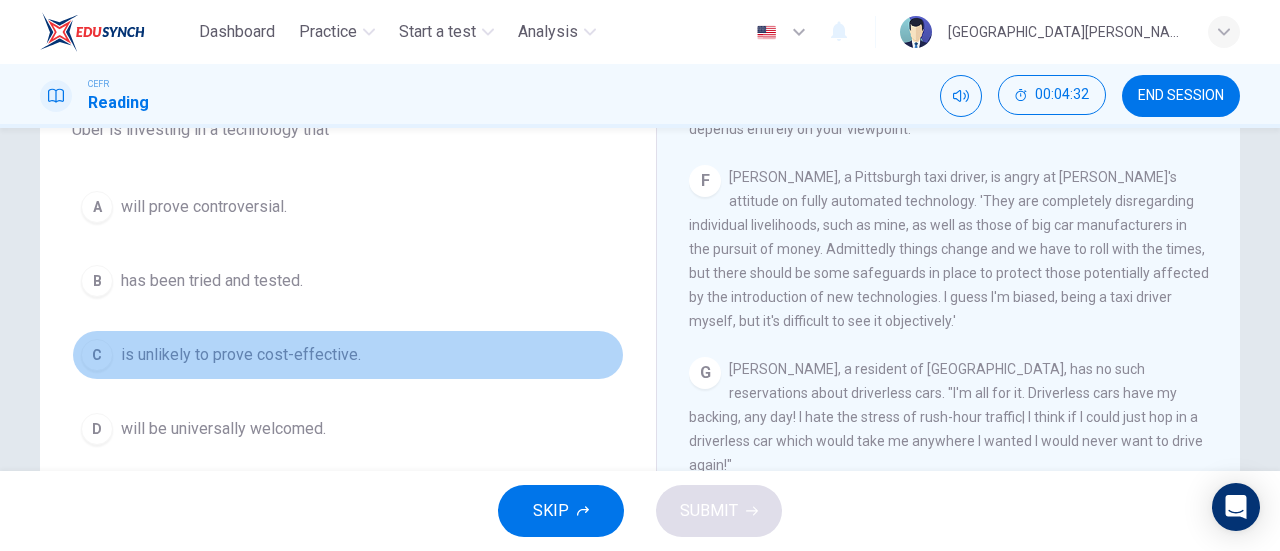 click on "is unlikely to prove cost-effective." at bounding box center (241, 355) 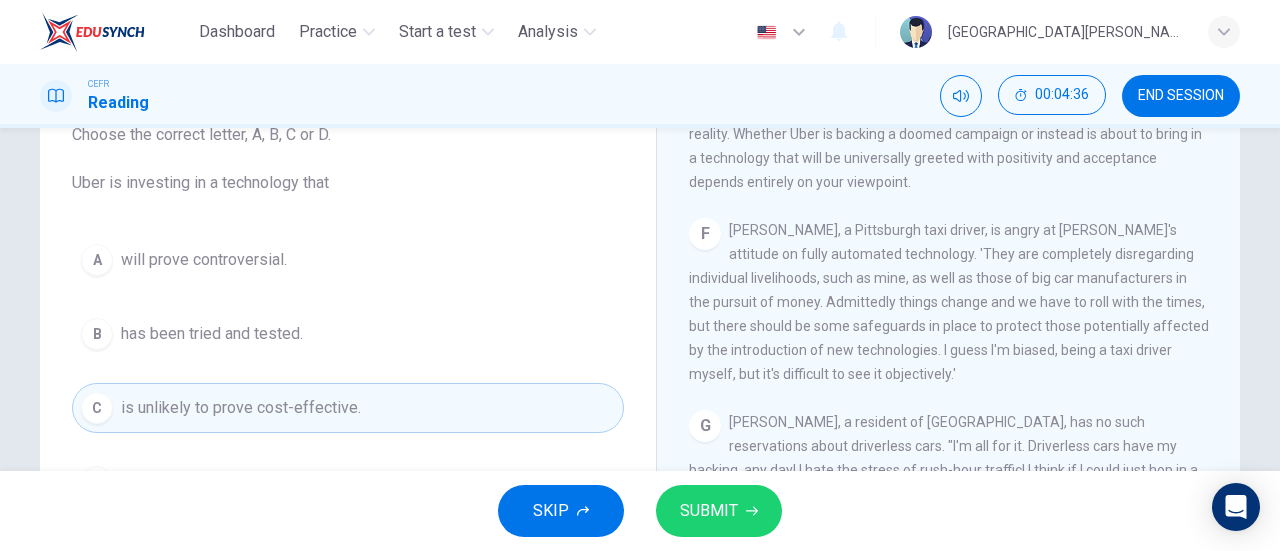 scroll, scrollTop: 140, scrollLeft: 0, axis: vertical 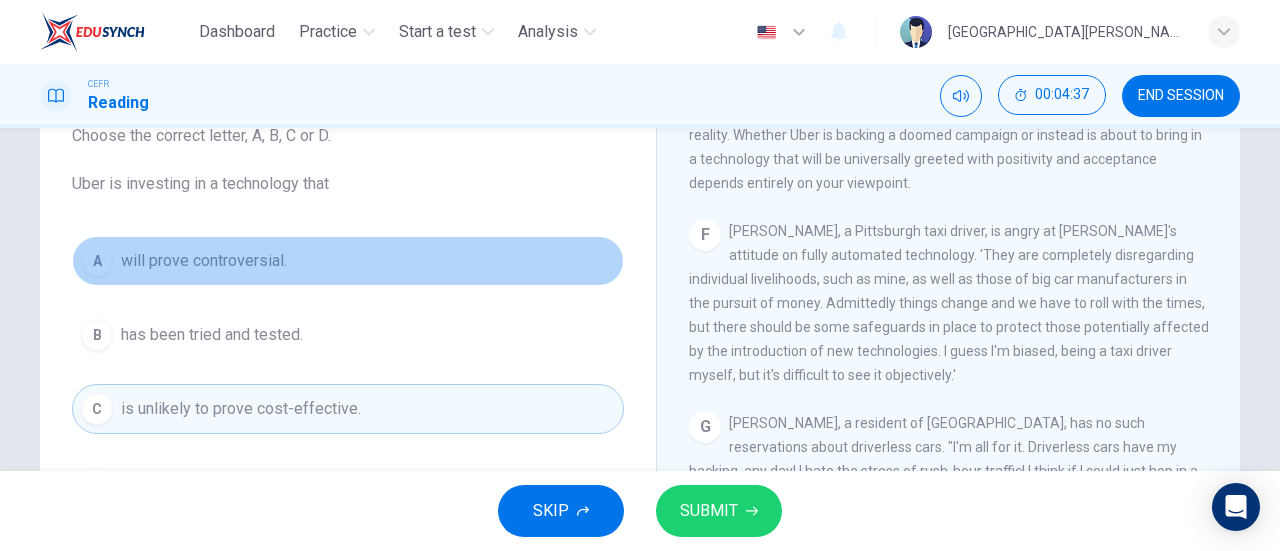 click on "A will prove controversial." at bounding box center (348, 261) 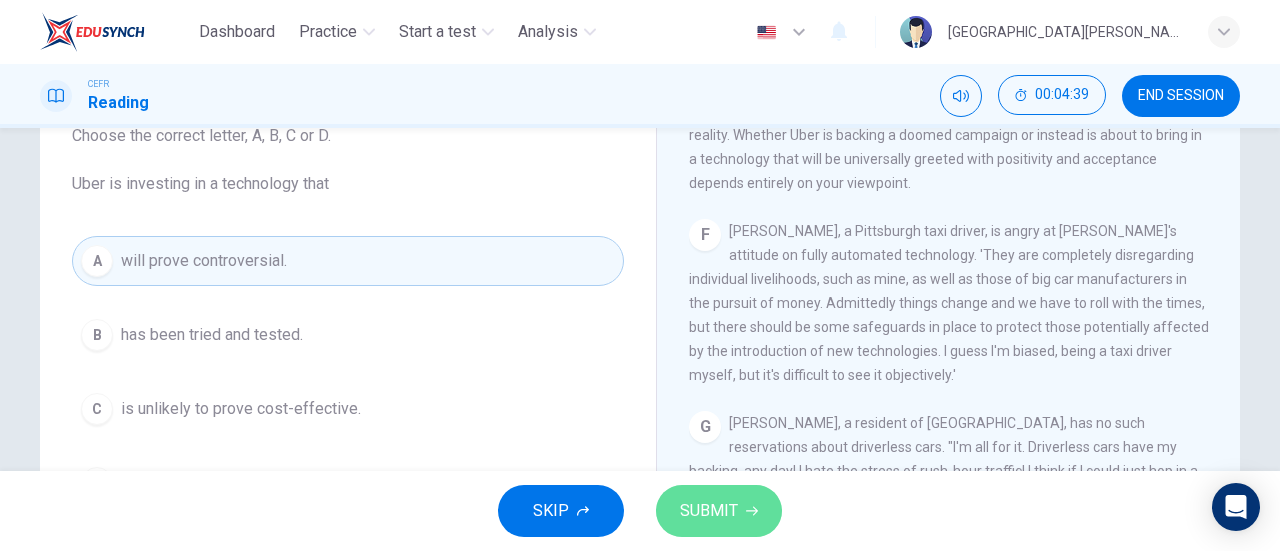 click on "SUBMIT" at bounding box center [709, 511] 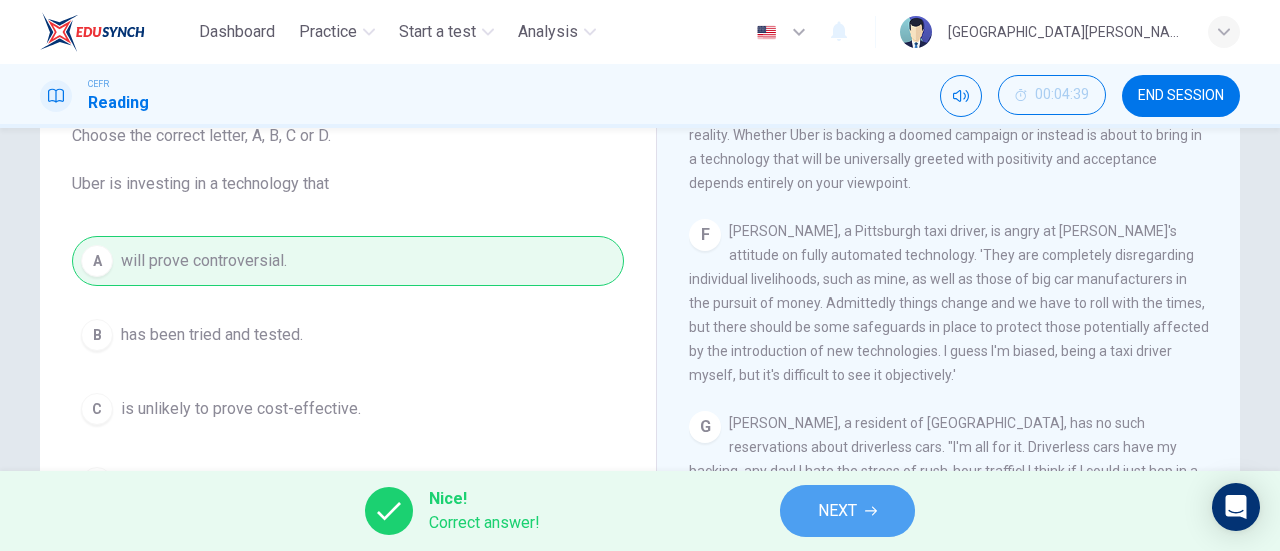 click on "NEXT" at bounding box center (837, 511) 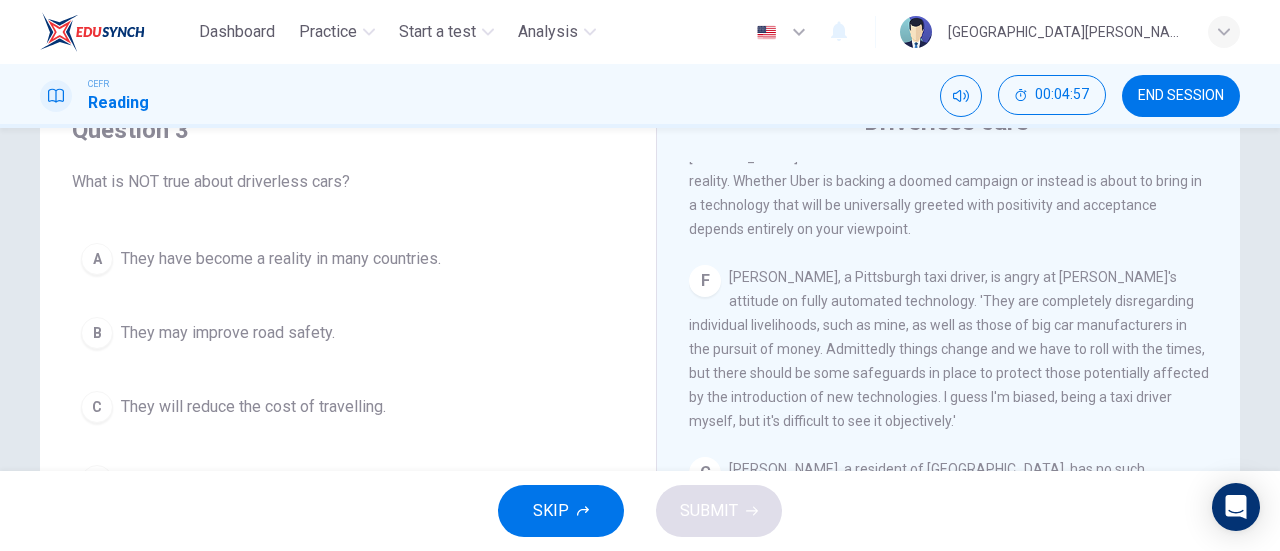scroll, scrollTop: 92, scrollLeft: 0, axis: vertical 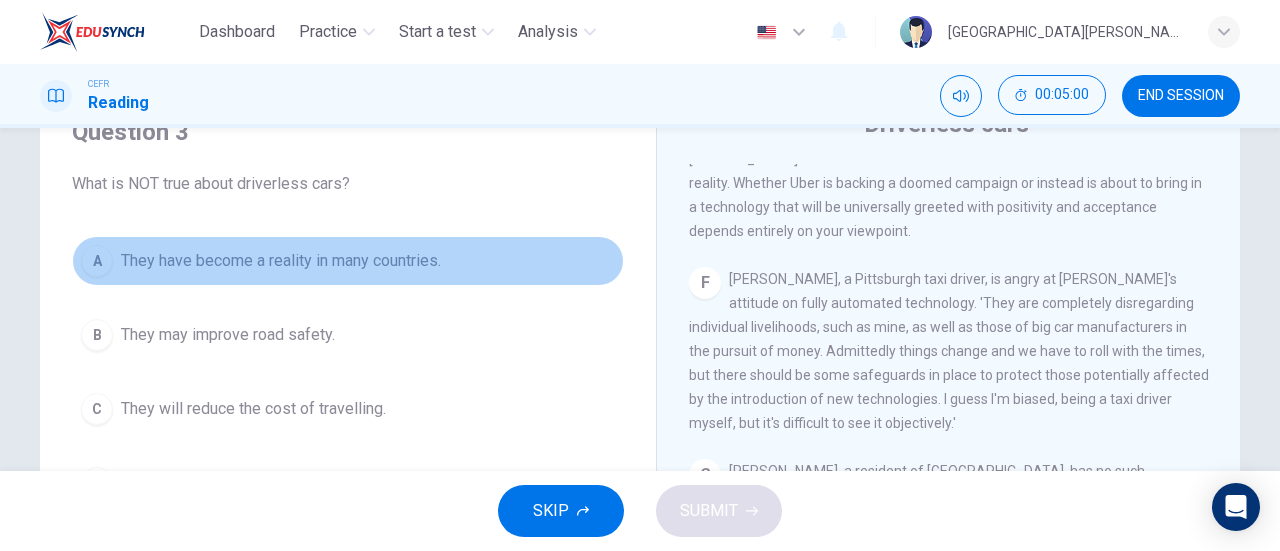 click on "A They have become a reality in many countries." at bounding box center (348, 261) 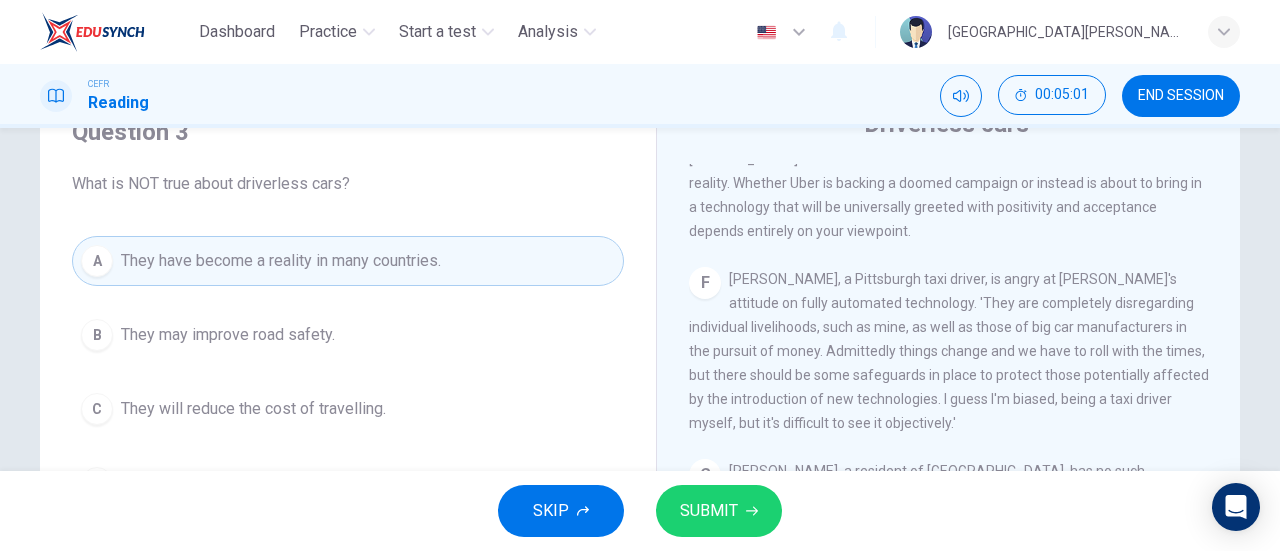 click on "SUBMIT" at bounding box center [709, 511] 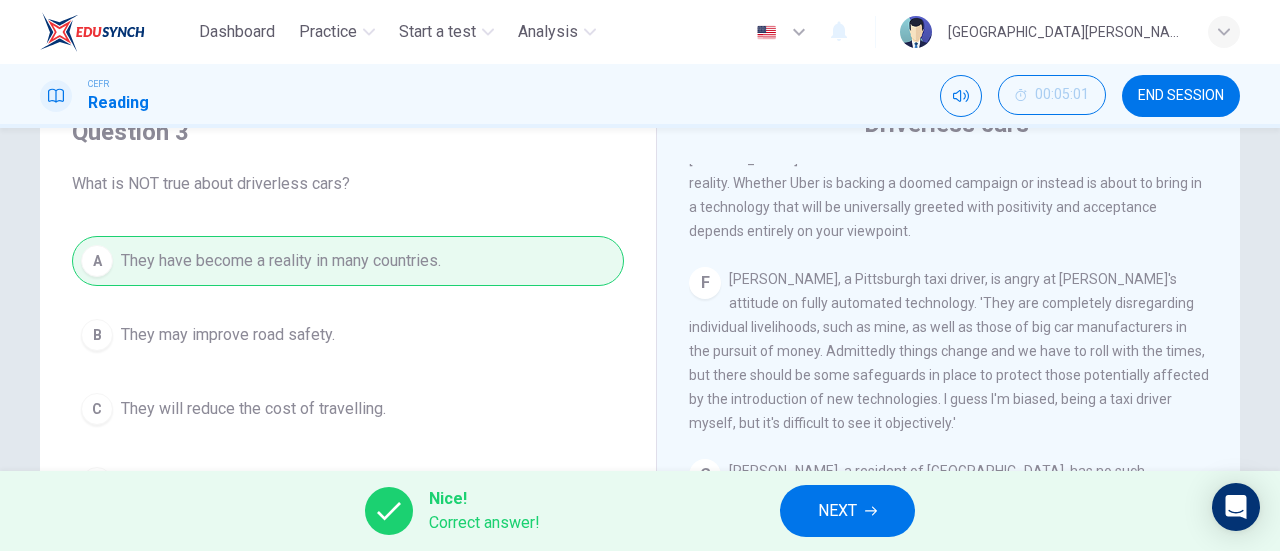 click on "NEXT" at bounding box center (837, 511) 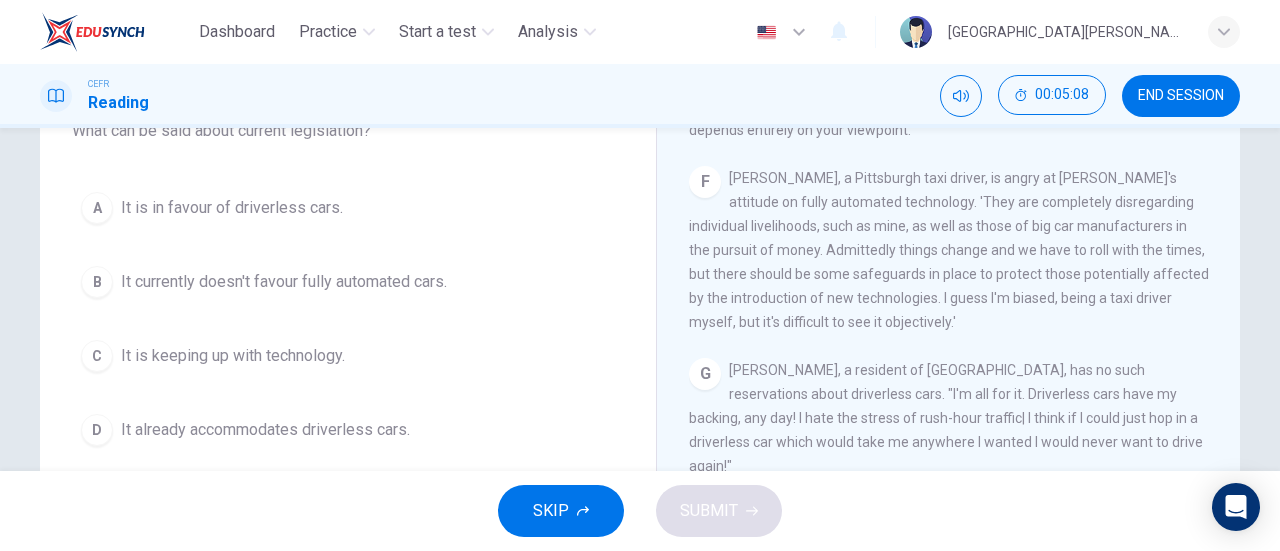 scroll, scrollTop: 194, scrollLeft: 0, axis: vertical 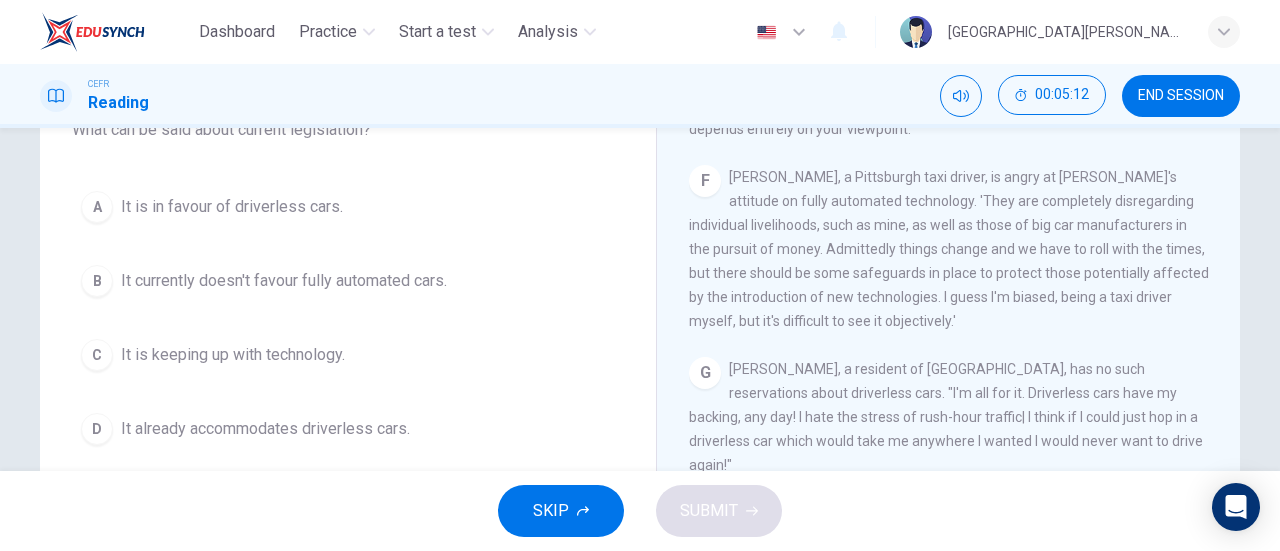 click on "It currently doesn't favour fully automated cars." at bounding box center [284, 281] 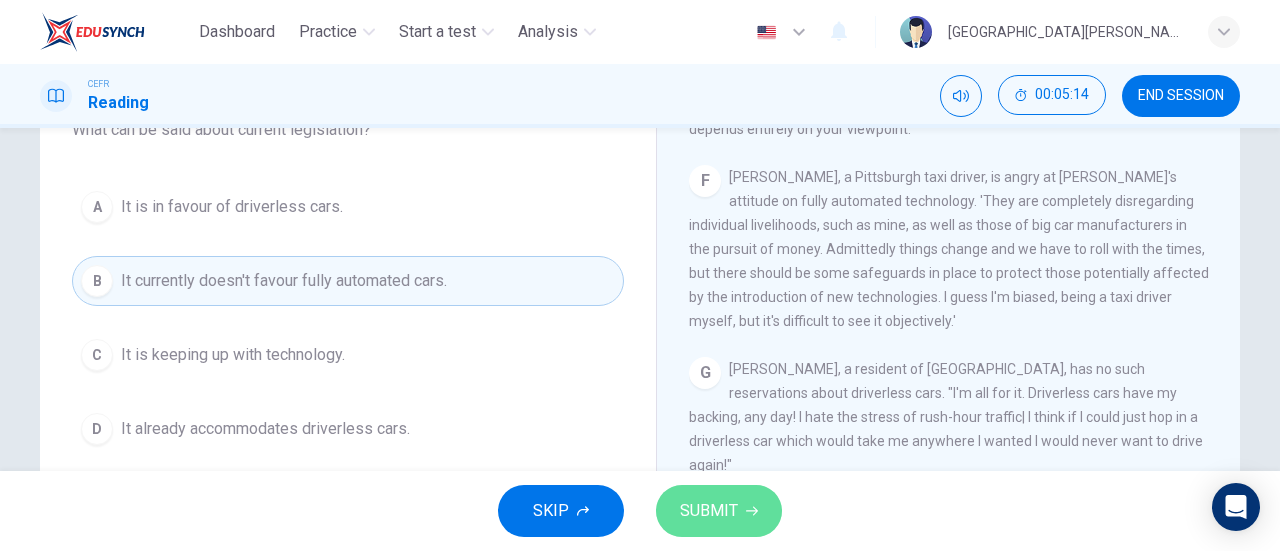 click on "SUBMIT" at bounding box center (709, 511) 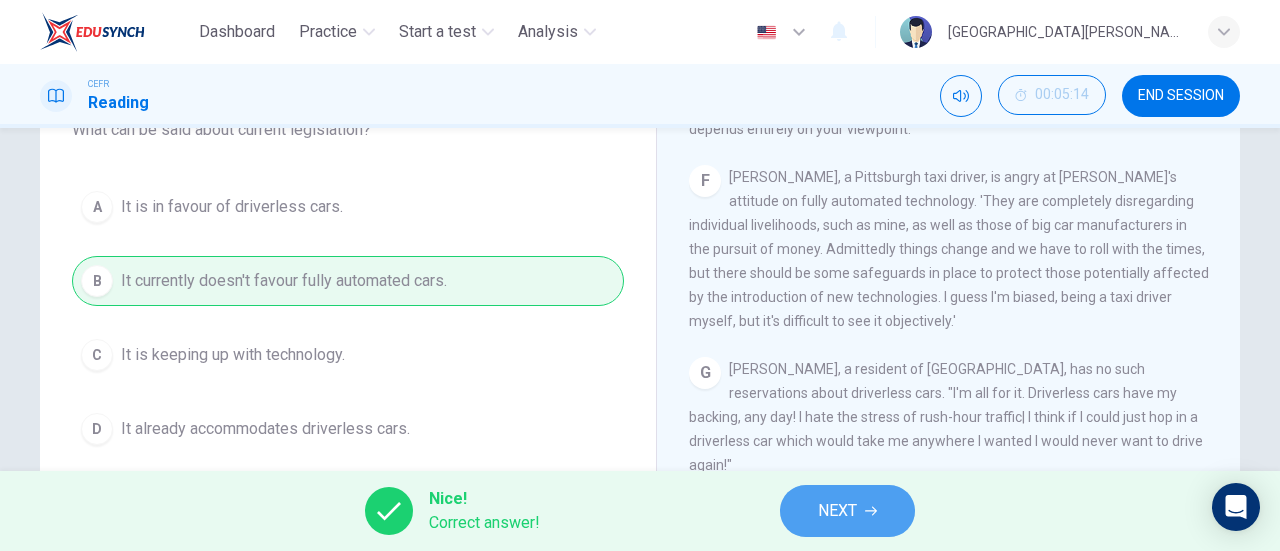click on "NEXT" at bounding box center (847, 511) 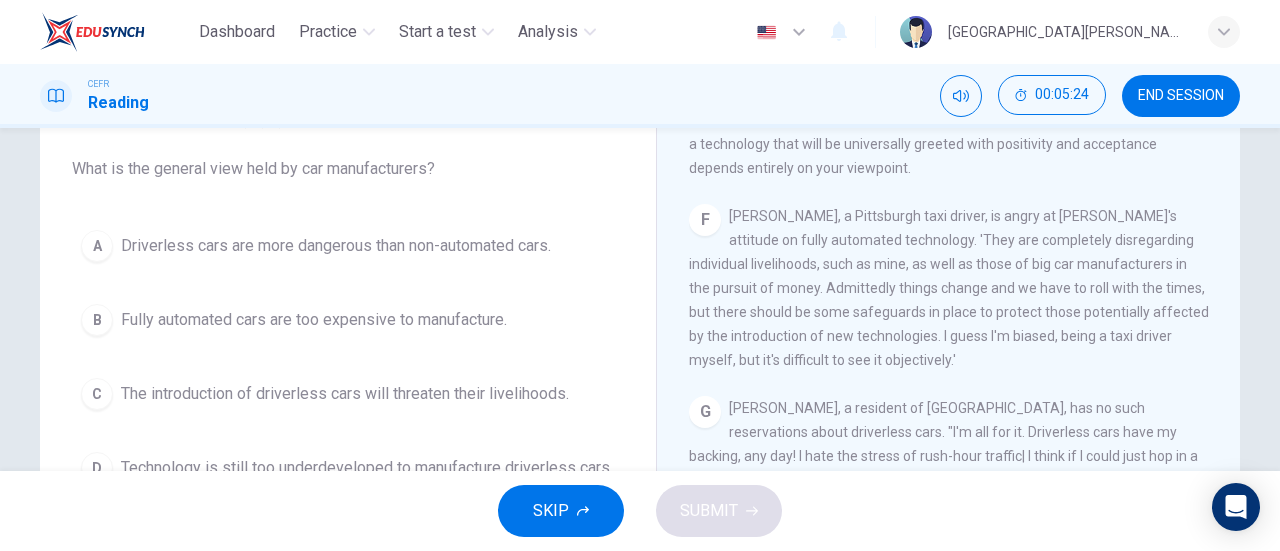 scroll, scrollTop: 158, scrollLeft: 0, axis: vertical 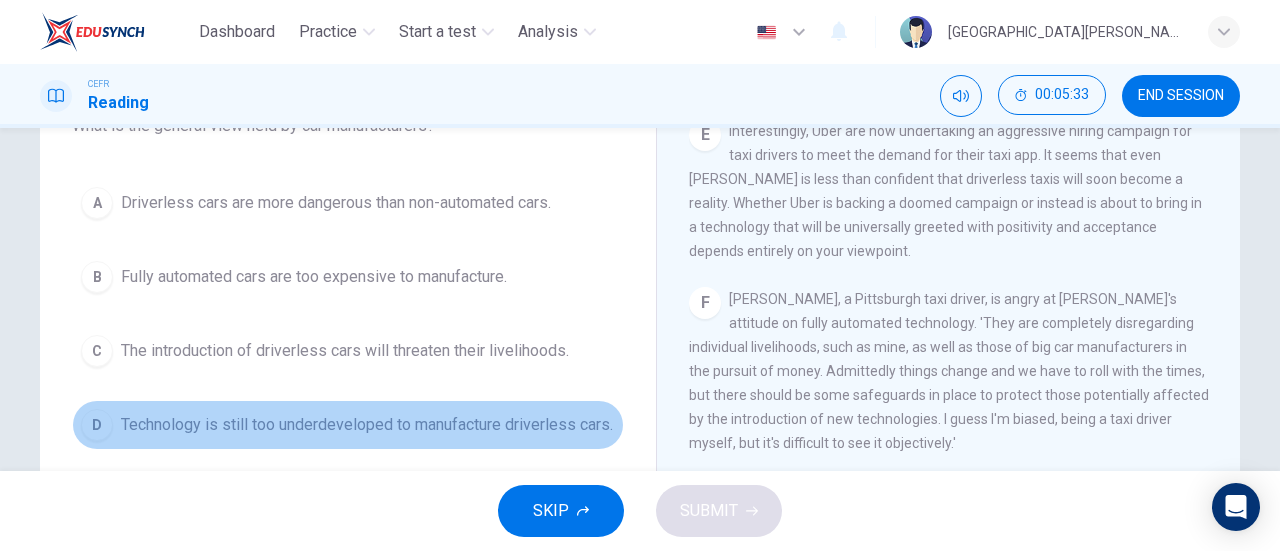 click on "Technology is still too underdeveloped to manufacture driverless cars." at bounding box center (367, 425) 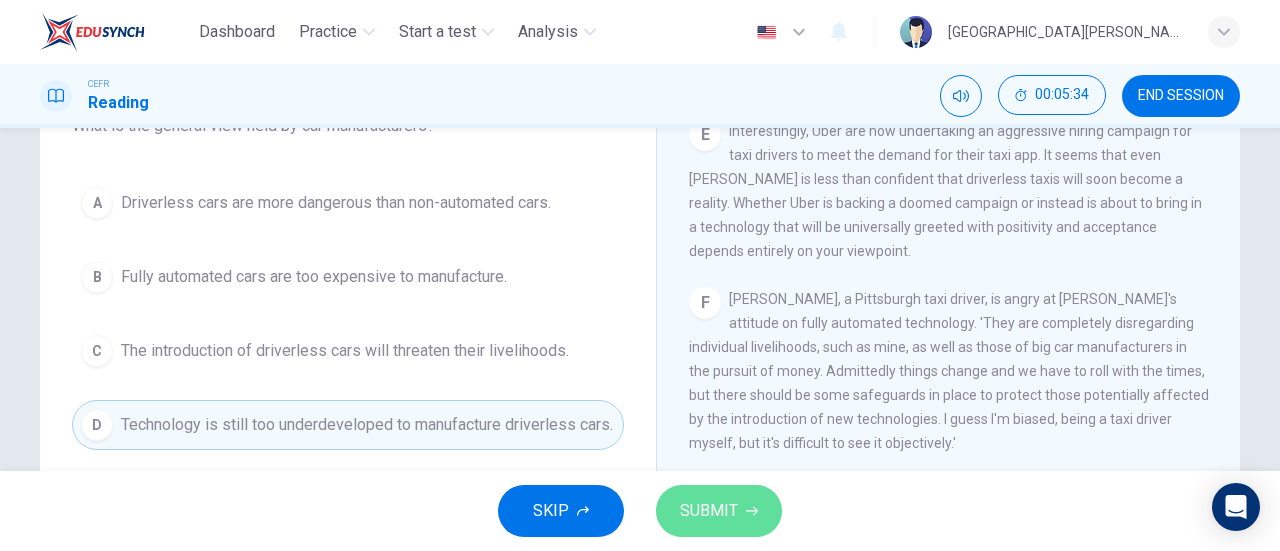 click on "SUBMIT" at bounding box center (709, 511) 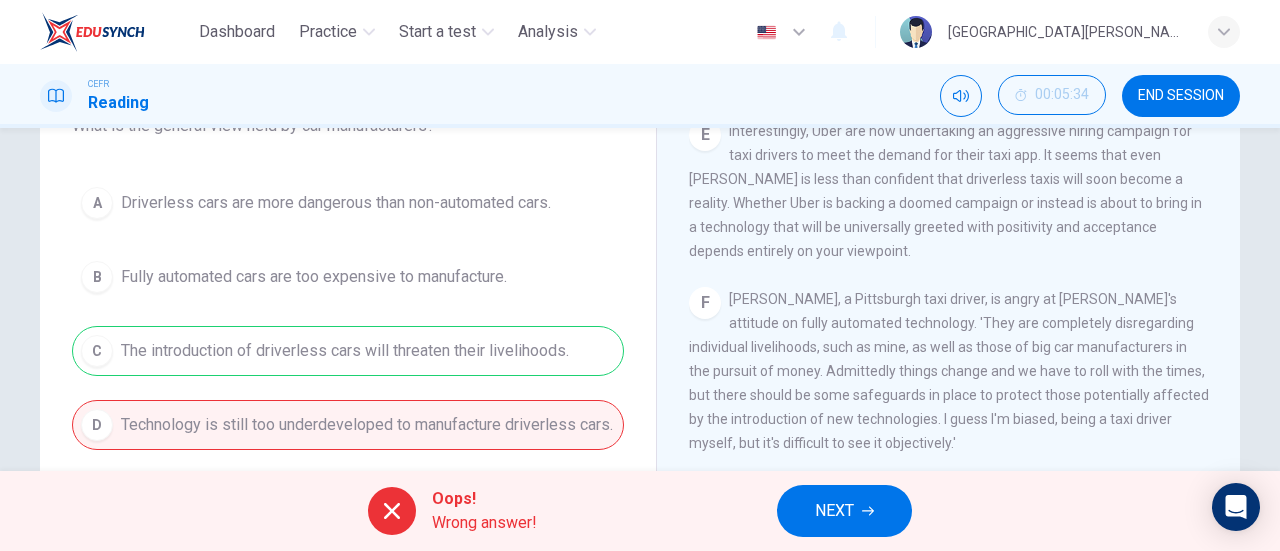 click on "Oops! Wrong answer! NEXT" at bounding box center (640, 511) 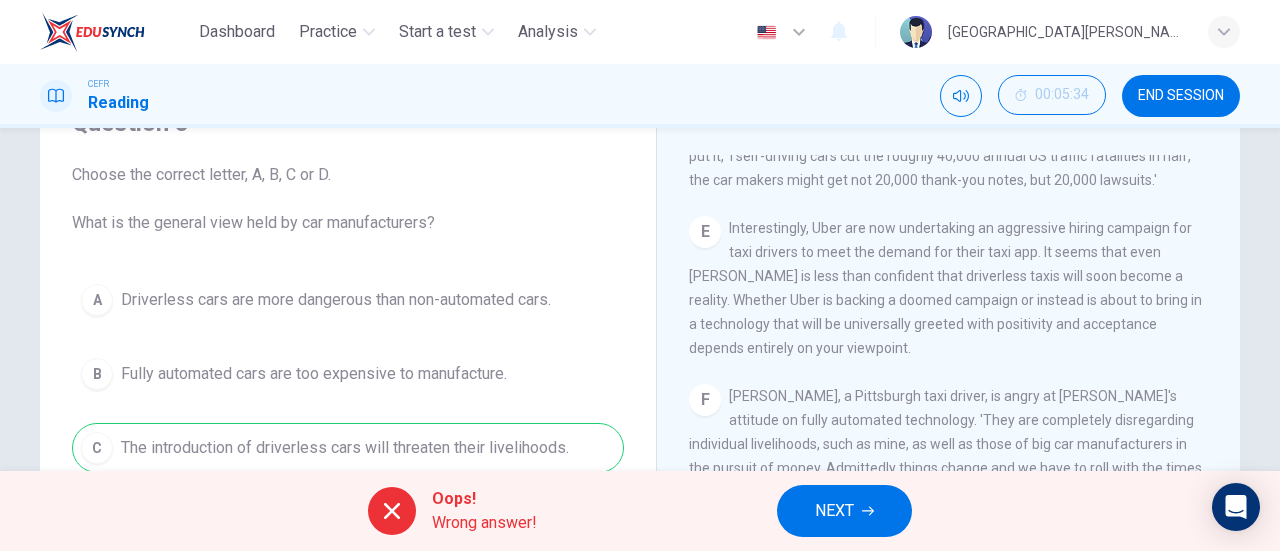 scroll, scrollTop: 207, scrollLeft: 0, axis: vertical 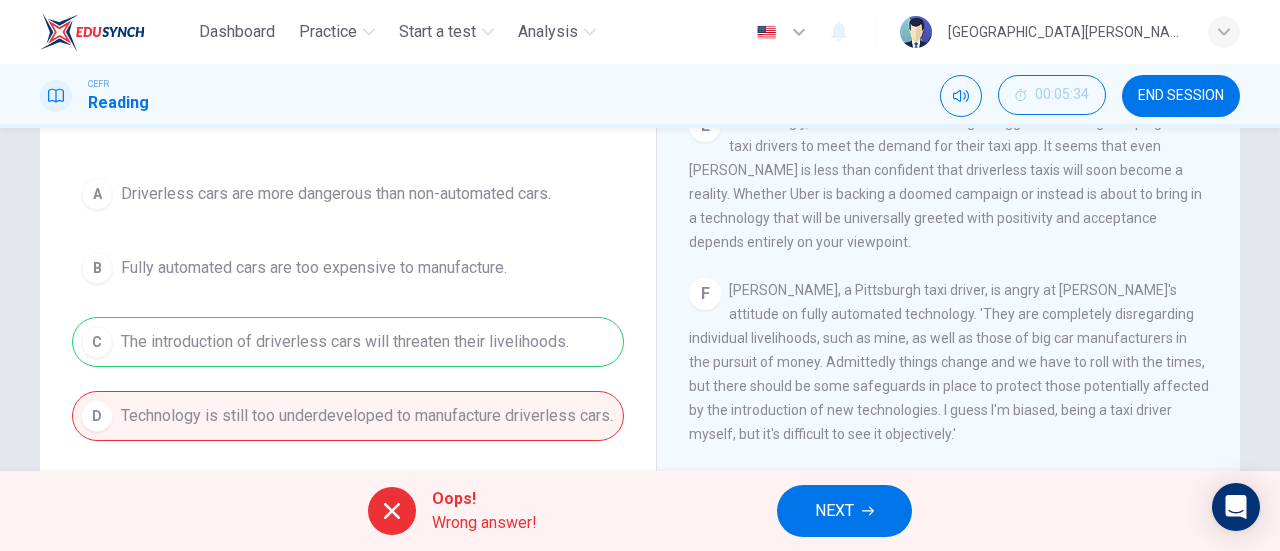 click on "NEXT" at bounding box center (834, 511) 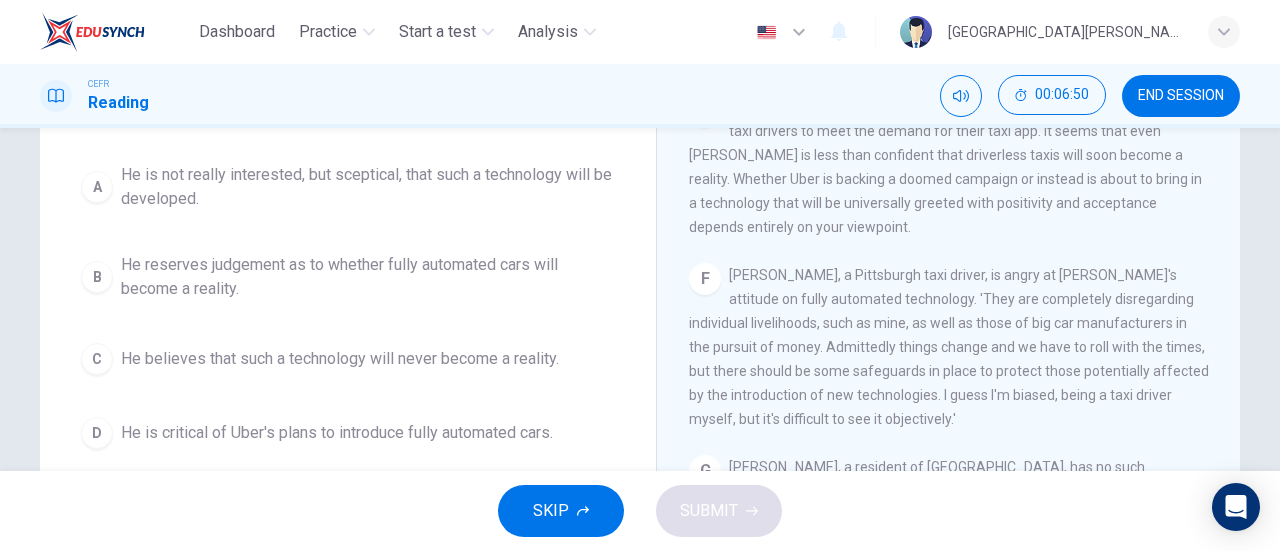 scroll, scrollTop: 240, scrollLeft: 0, axis: vertical 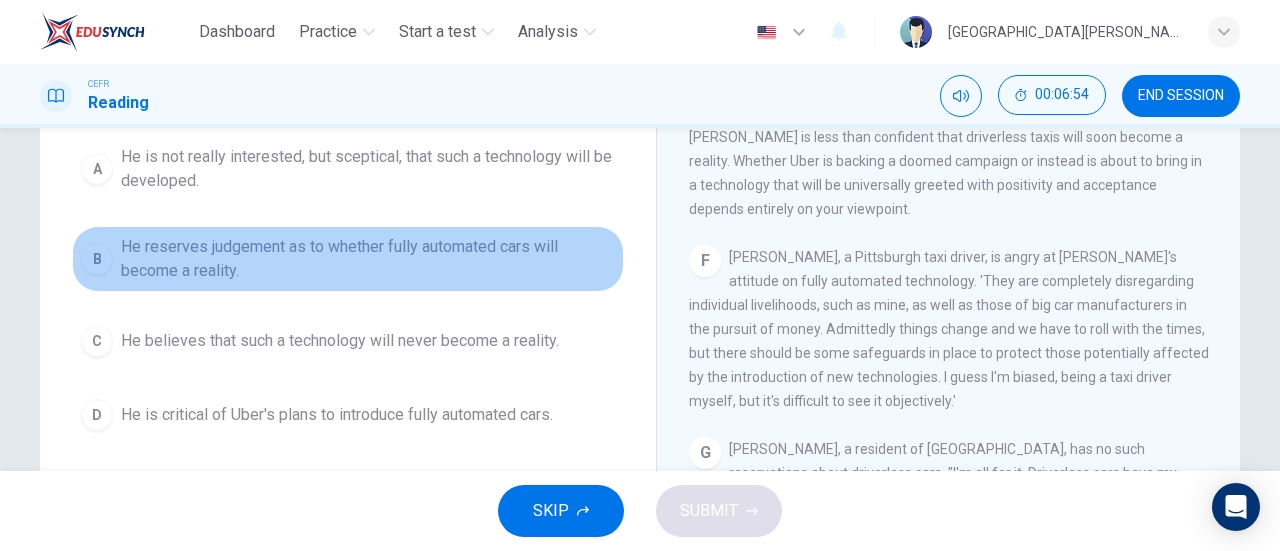 click on "He reserves judgement as to whether fully automated cars will become a reality." at bounding box center (368, 259) 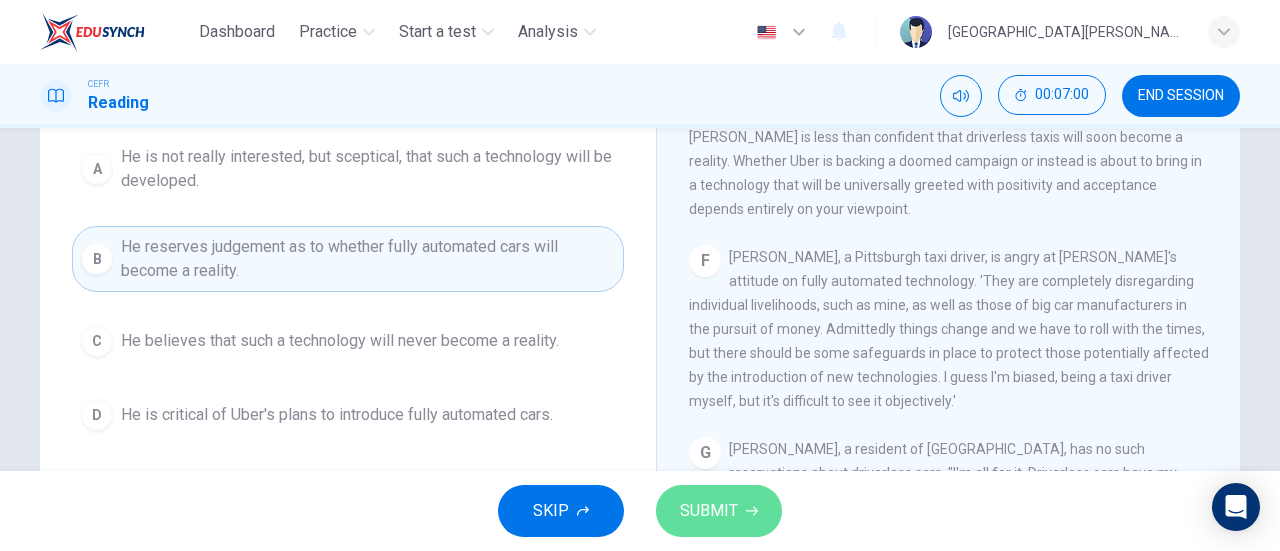 click on "SUBMIT" at bounding box center [719, 511] 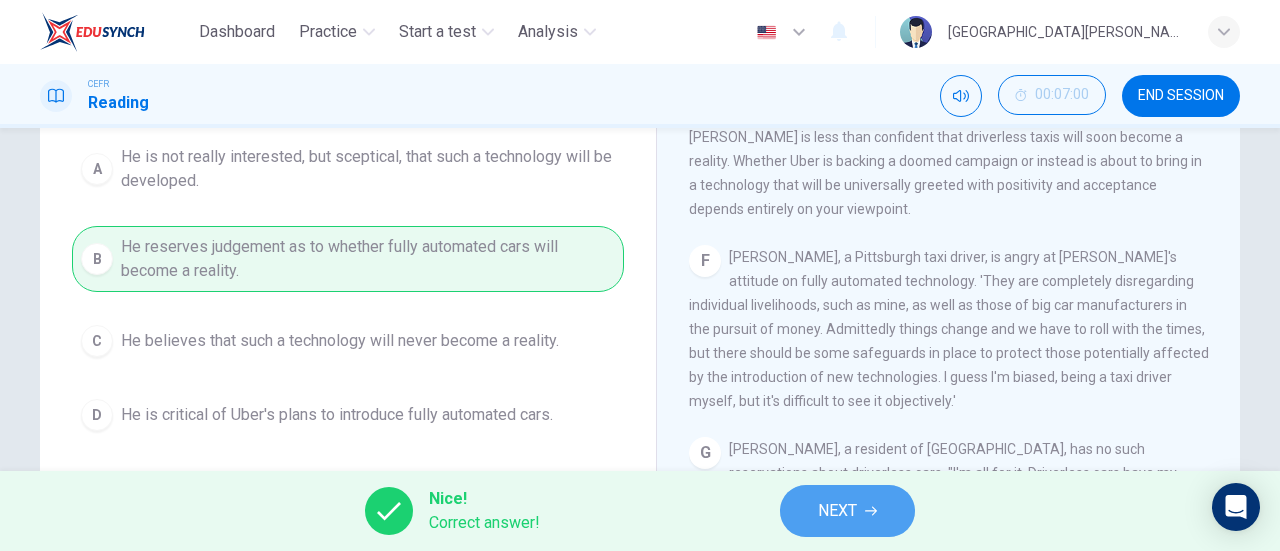 click on "NEXT" at bounding box center [847, 511] 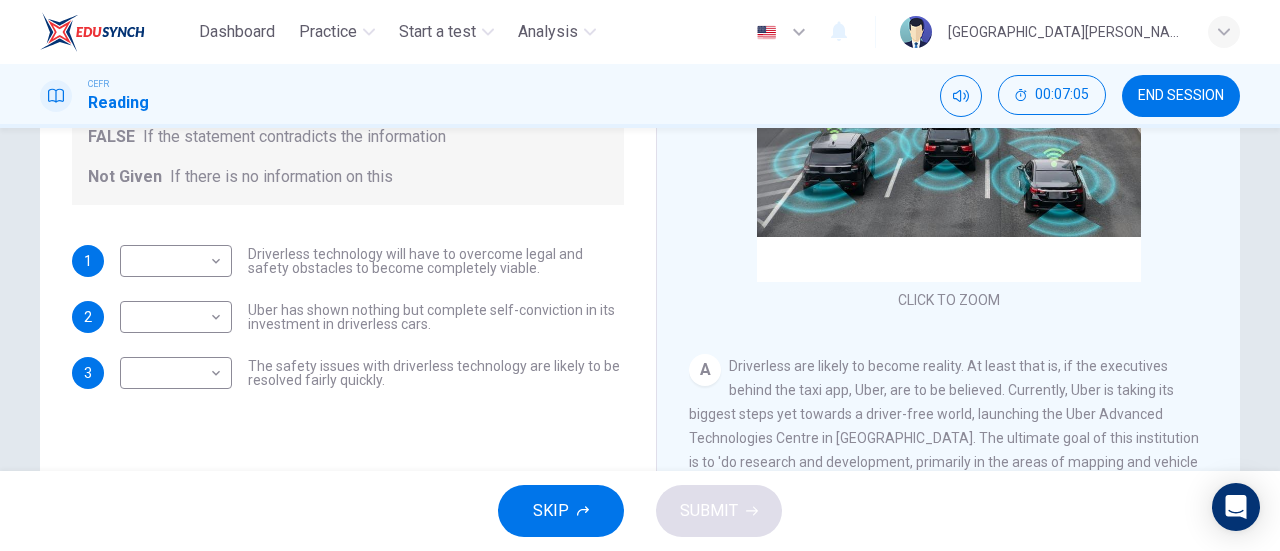 scroll, scrollTop: 325, scrollLeft: 0, axis: vertical 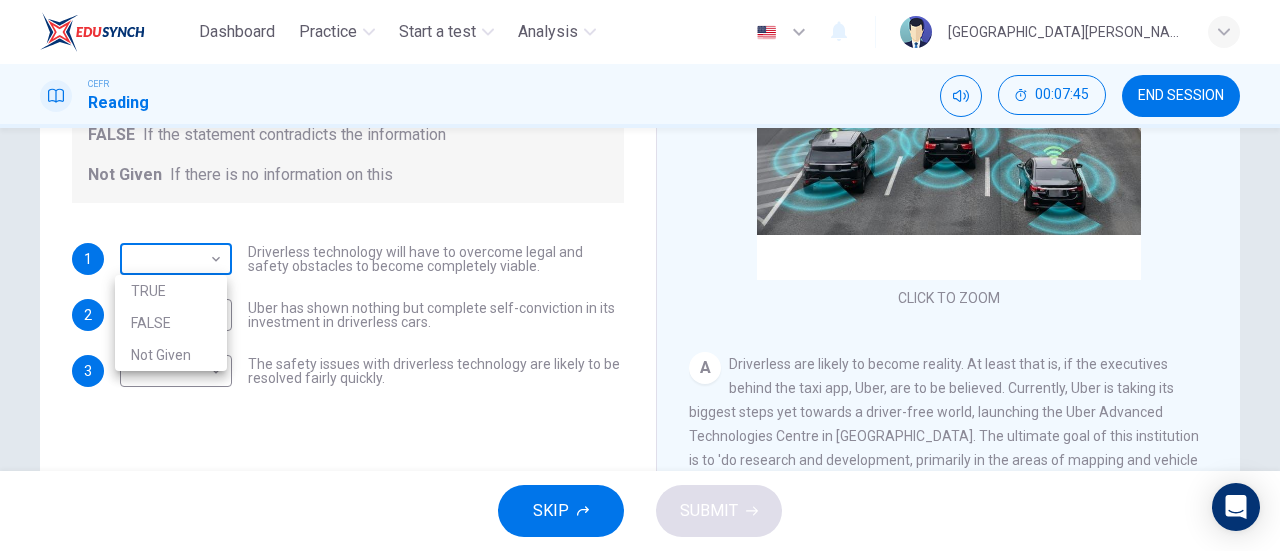 click on "Dashboard Practice Start a test Analysis English en ​ [GEOGRAPHIC_DATA][PERSON_NAME] CEFR Reading 00:07:45 END SESSION Question 7 Do the following statements agree with the information given in the text? For questions following questions, write TRUE If the statement agrees with information FALSE If the statement contradicts the information Not Given If there is no information on this 1 ​ ​ Driverless technology will have to overcome legal and safety obstacles to become completely viable. 2 ​ ​ Uber has shown nothing but complete self-conviction in its investment in driverless cars. 3 ​ ​ The safety issues with driverless technology are likely to be resolved fairly quickly. Driverless cars CLICK TO ZOOM Click to Zoom A B C D E F G H SKIP SUBMIT EduSynch - Online Language Proficiency Testing
Dashboard Practice Start a test Analysis Notifications © Copyright  2025 TRUE FALSE Not Given" at bounding box center [640, 275] 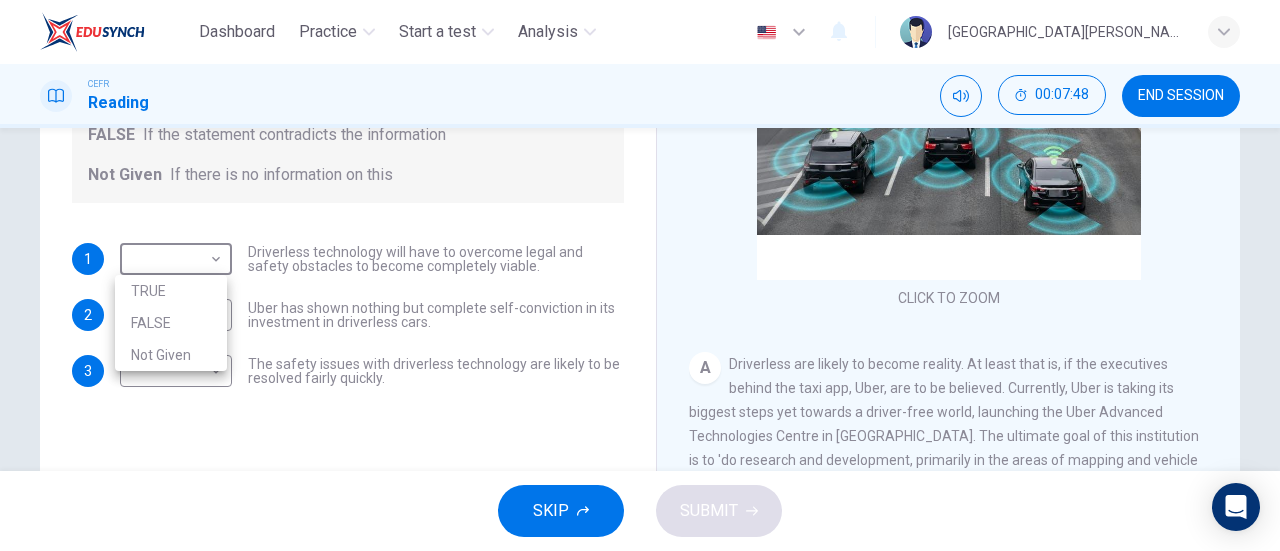 click on "TRUE" at bounding box center [171, 291] 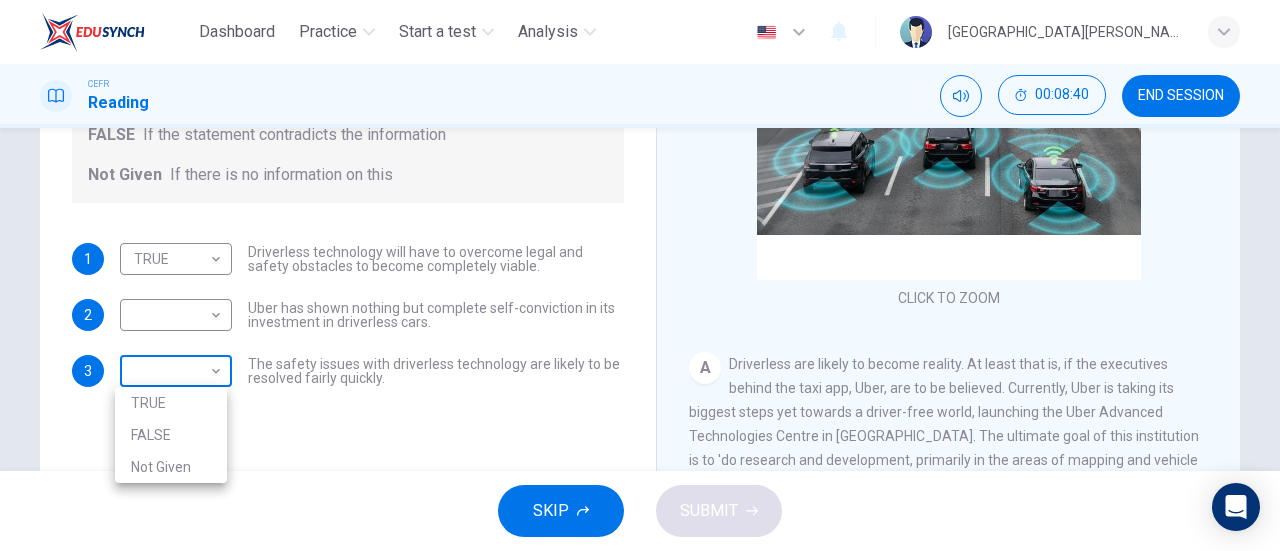 click on "Dashboard Practice Start a test Analysis English en ​ [GEOGRAPHIC_DATA][PERSON_NAME] CEFR Reading 00:08:40 END SESSION Question 7 Do the following statements agree with the information given in the text? For questions following questions, write TRUE If the statement agrees with information FALSE If the statement contradicts the information Not Given If there is no information on this 1 TRUE TRUE ​ Driverless technology will have to overcome legal and safety obstacles to become completely viable. 2 ​ ​ Uber has shown nothing but complete self-conviction in its investment in driverless cars. 3 ​ ​ The safety issues with driverless technology are likely to be resolved fairly quickly. Driverless cars CLICK TO ZOOM Click to Zoom A B C D E F G H SKIP SUBMIT EduSynch - Online Language Proficiency Testing
Dashboard Practice Start a test Analysis Notifications © Copyright  2025 TRUE FALSE Not Given" at bounding box center [640, 275] 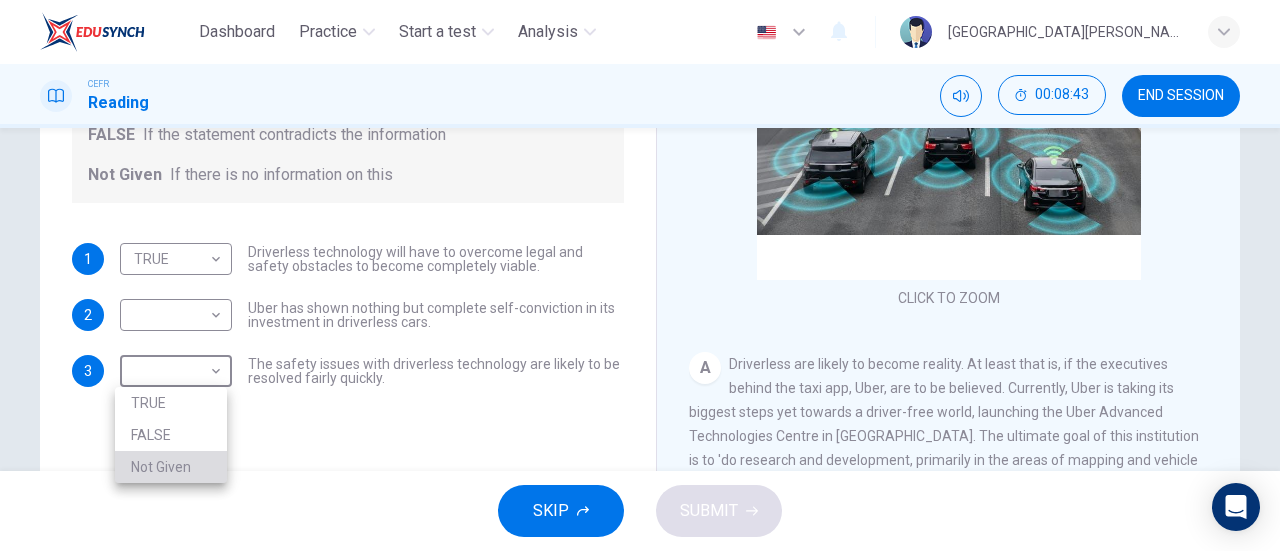 click on "Not Given" at bounding box center (171, 467) 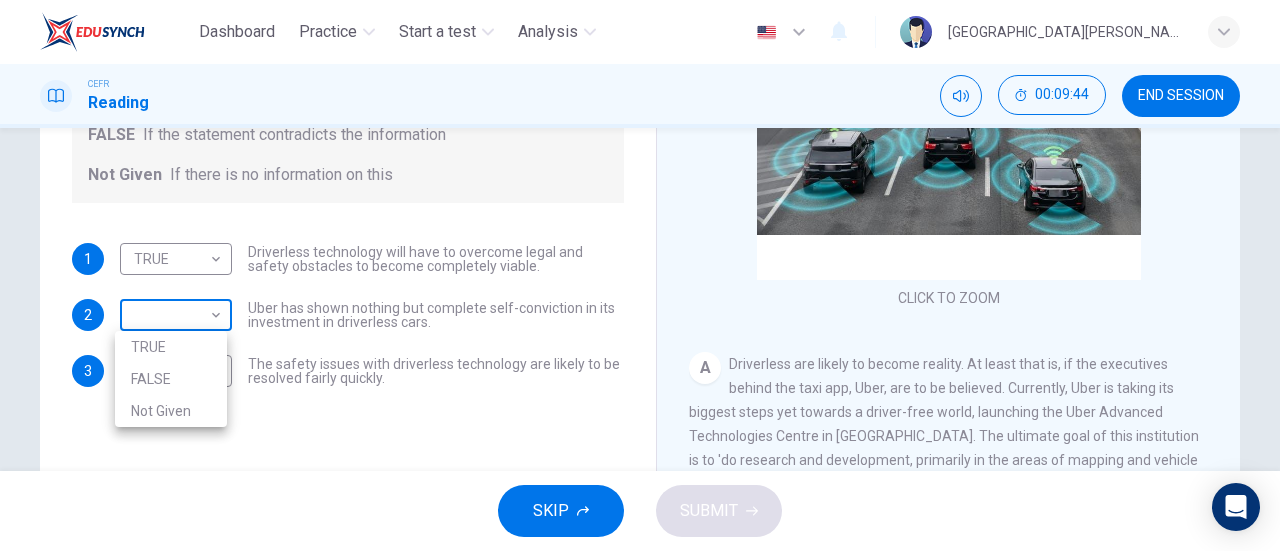 click on "Dashboard Practice Start a test Analysis English en ​ [GEOGRAPHIC_DATA][PERSON_NAME] CEFR Reading 00:09:44 END SESSION Question 7 Do the following statements agree with the information given in the text? For questions following questions, write TRUE If the statement agrees with information FALSE If the statement contradicts the information Not Given If there is no information on this 1 TRUE TRUE ​ Driverless technology will have to overcome legal and safety obstacles to become completely viable. 2 ​ ​ Uber has shown nothing but complete self-conviction in its investment in driverless cars. 3 Not Given Not Given ​ The safety issues with driverless technology are likely to be resolved fairly quickly. Driverless cars CLICK TO ZOOM Click to Zoom A B C D E F G H SKIP SUBMIT EduSynch - Online Language Proficiency Testing
Dashboard Practice Start a test Analysis Notifications © Copyright  2025 TRUE FALSE Not Given" at bounding box center [640, 275] 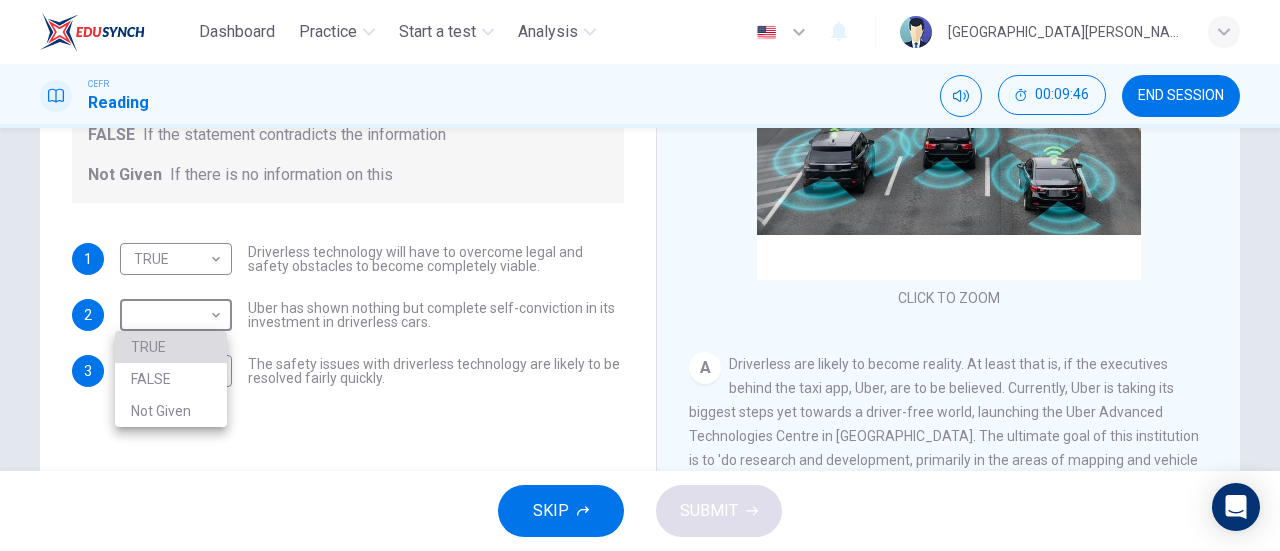 click on "TRUE" at bounding box center (171, 347) 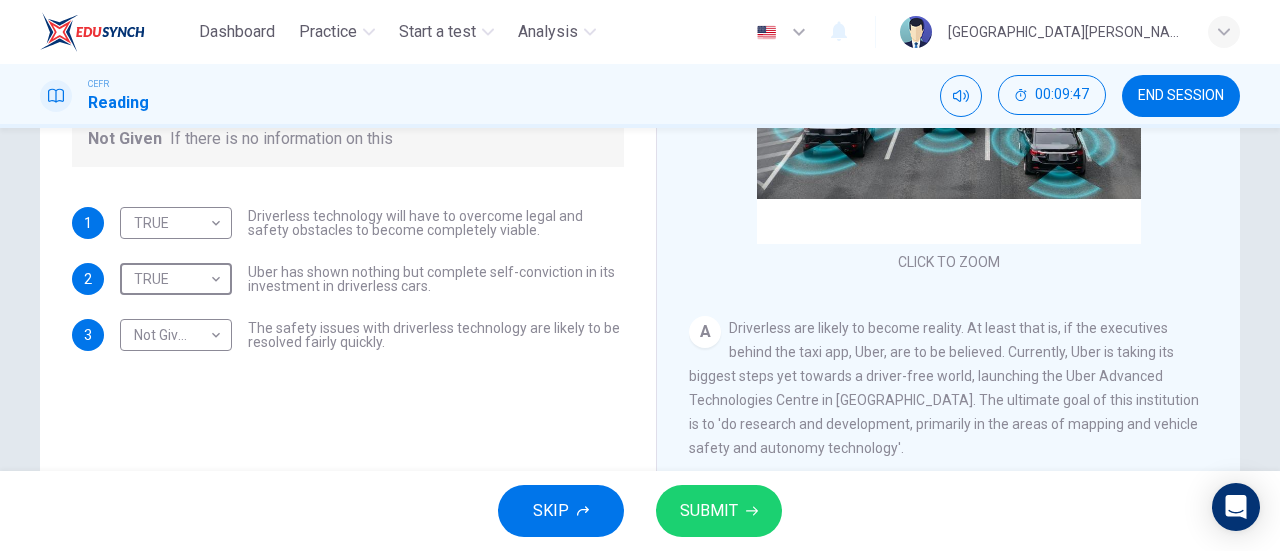 scroll, scrollTop: 371, scrollLeft: 0, axis: vertical 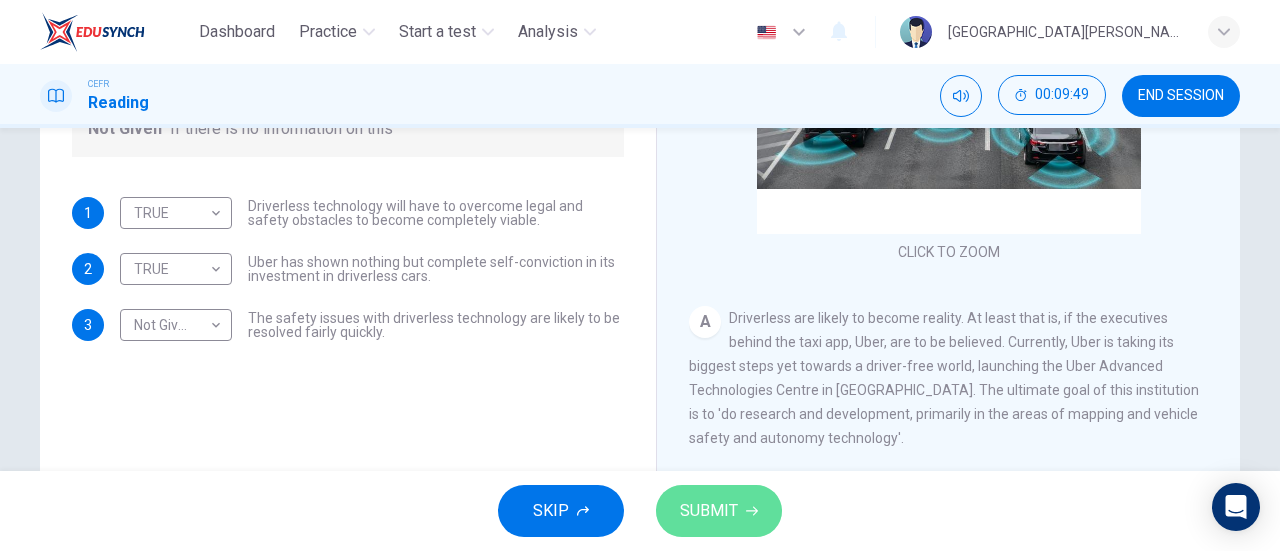click on "SUBMIT" at bounding box center [709, 511] 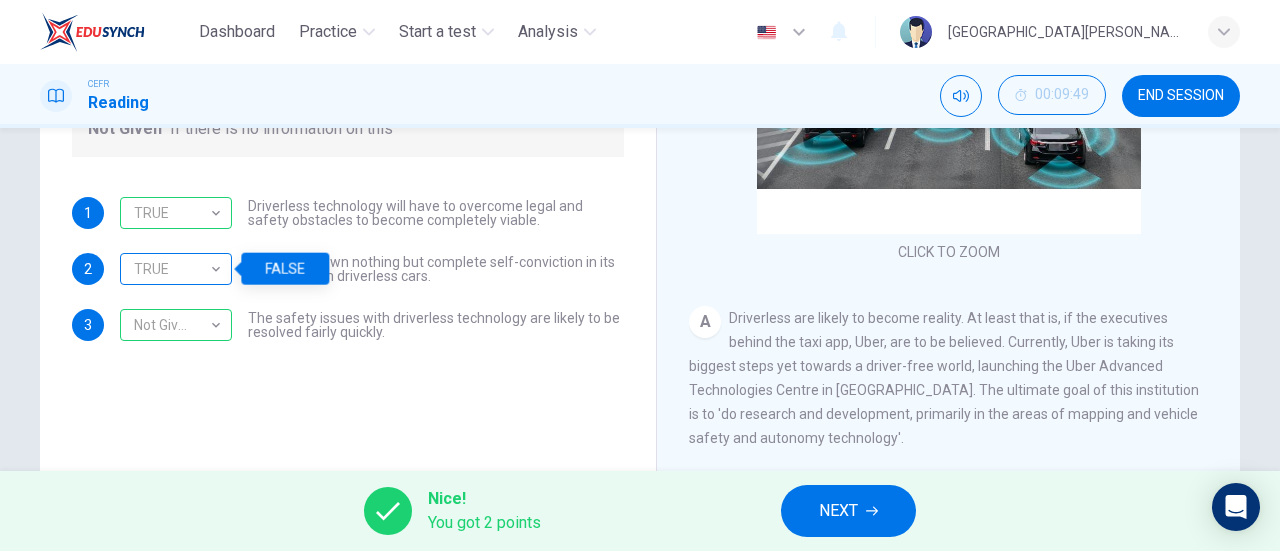 click on "TRUE" at bounding box center [172, 269] 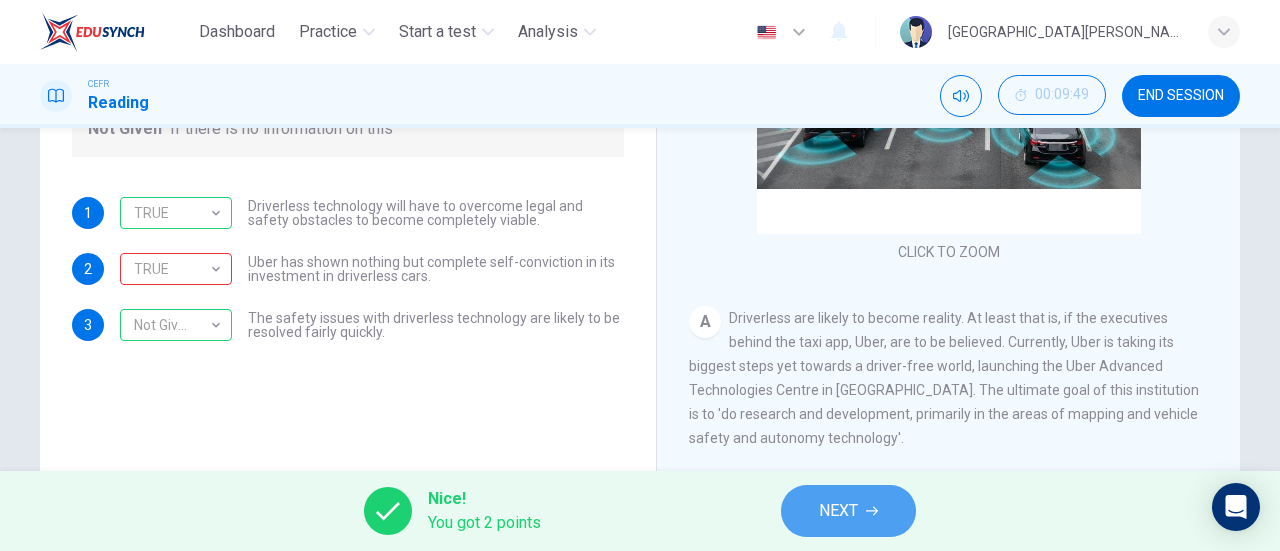 click on "NEXT" at bounding box center (848, 511) 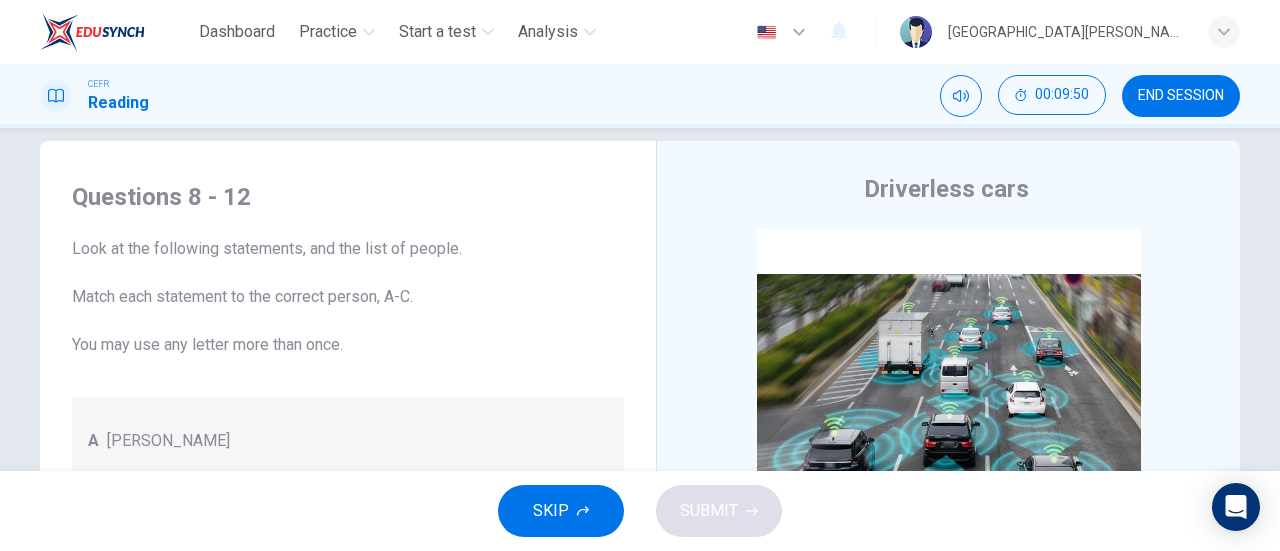 scroll, scrollTop: 24, scrollLeft: 0, axis: vertical 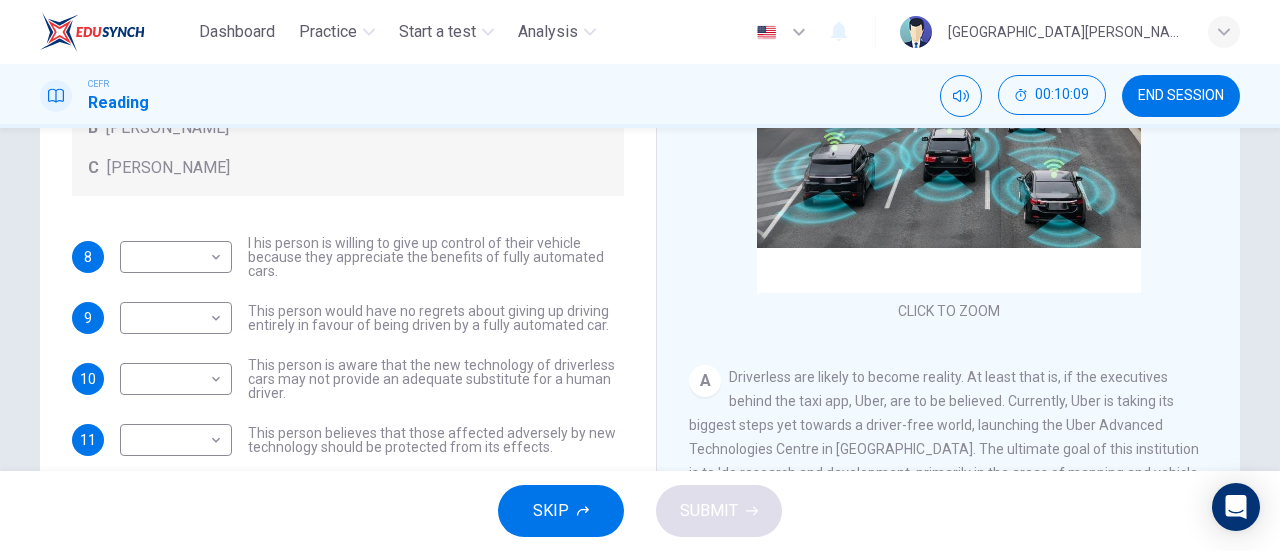 click on "I his person is willing to give up control of their vehicle because they appreciate the benefits of fully automated cars." at bounding box center (436, 257) 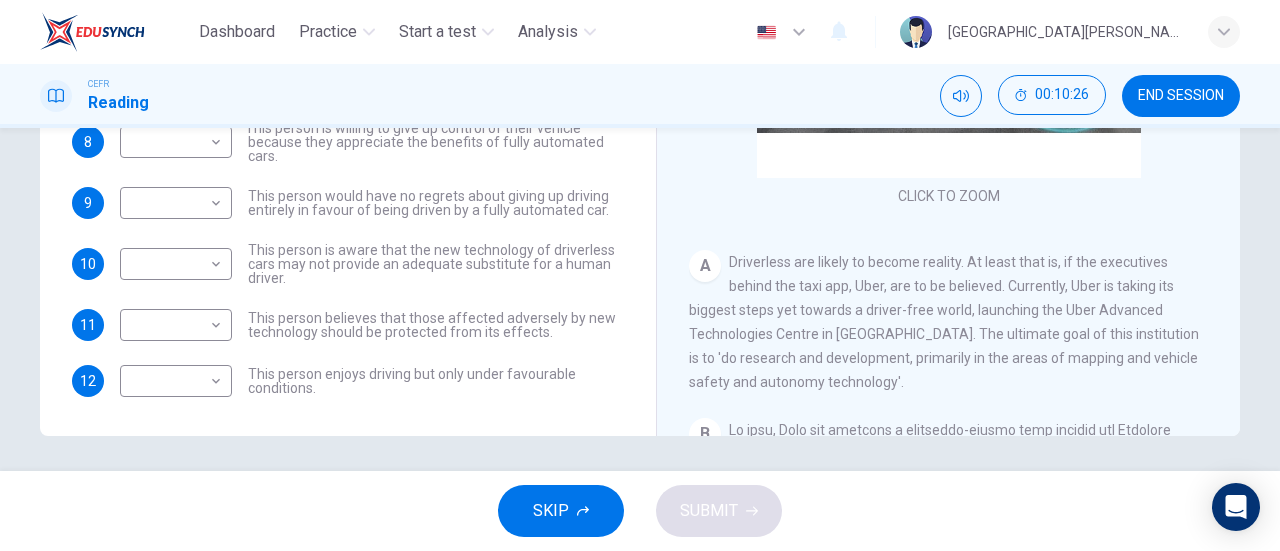 scroll, scrollTop: 426, scrollLeft: 0, axis: vertical 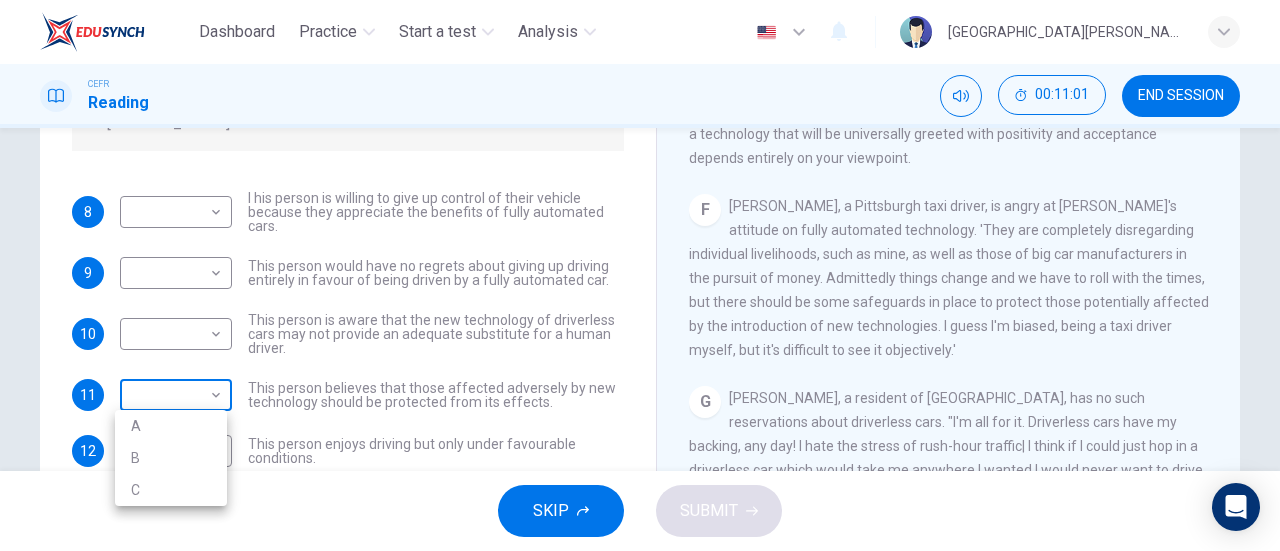 click on "Dashboard Practice Start a test Analysis English en ​ [GEOGRAPHIC_DATA][PERSON_NAME] Reading 00:11:01 END SESSION Questions 8 - 12 Look at the following statements, and the list of people. Match each statement to the correct person, A-C. You may use any letter more than once.
A [PERSON_NAME] B [PERSON_NAME] C [PERSON_NAME] 8 ​ ​ I his person is willing to give up control of their vehicle because they appreciate the benefits of fully automated cars. 9 ​ ​ This person would have no regrets about giving up driving entirely in favour of being driven by a fully automated car. 10 ​ ​ This person is aware that the new technology of driverless cars may not provide an adequate substitute for a human driver. 11 ​ ​ This person believes that those affected adversely by new technology should be protected from its effects. 12 ​ ​ This person enjoys driving but only under favourable conditions. Driverless cars CLICK TO ZOOM Click to Zoom A B C D E F G H SKIP SUBMIT
Dashboard Practice Start a test" at bounding box center (640, 275) 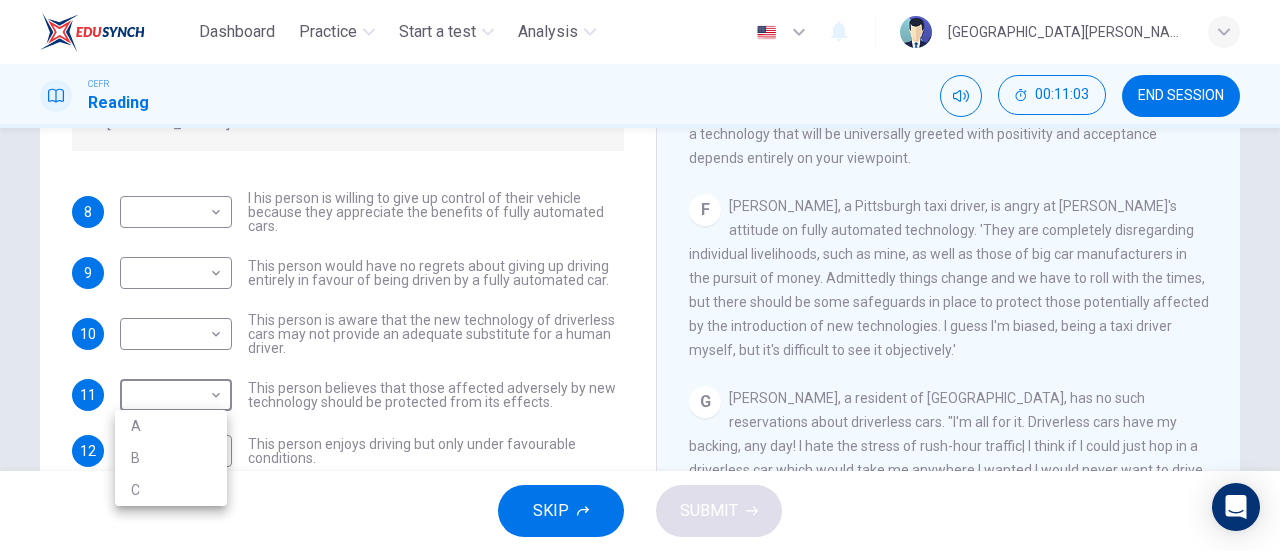click at bounding box center [640, 275] 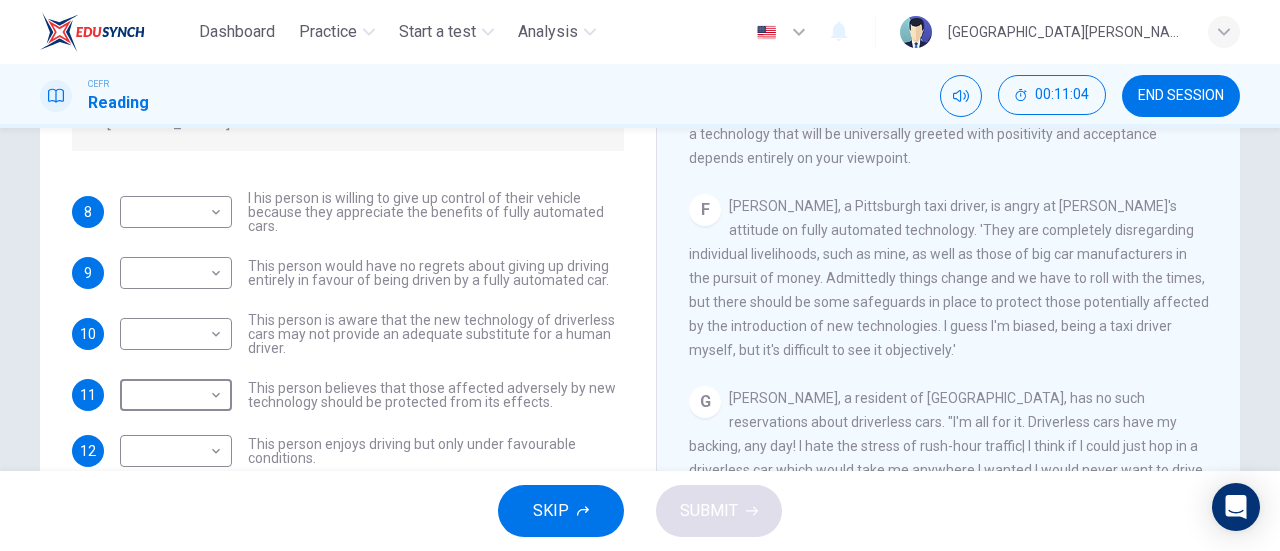 scroll, scrollTop: 0, scrollLeft: 0, axis: both 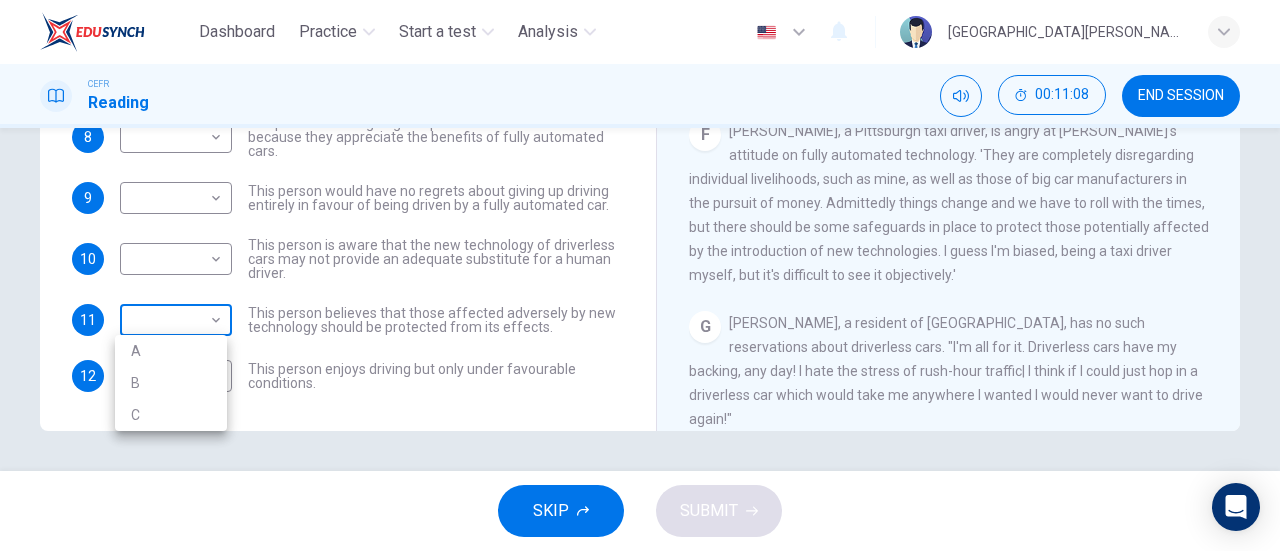 click on "Dashboard Practice Start a test Analysis English en ​ [GEOGRAPHIC_DATA][PERSON_NAME] Reading 00:11:08 END SESSION Questions 8 - 12 Look at the following statements, and the list of people. Match each statement to the correct person, A-C. You may use any letter more than once.
A [PERSON_NAME] B [PERSON_NAME] C [PERSON_NAME] 8 ​ ​ I his person is willing to give up control of their vehicle because they appreciate the benefits of fully automated cars. 9 ​ ​ This person would have no regrets about giving up driving entirely in favour of being driven by a fully automated car. 10 ​ ​ This person is aware that the new technology of driverless cars may not provide an adequate substitute for a human driver. 11 ​ ​ This person believes that those affected adversely by new technology should be protected from its effects. 12 ​ ​ This person enjoys driving but only under favourable conditions. Driverless cars CLICK TO ZOOM Click to Zoom A B C D E F G H SKIP SUBMIT
Dashboard Practice Start a test" at bounding box center [640, 275] 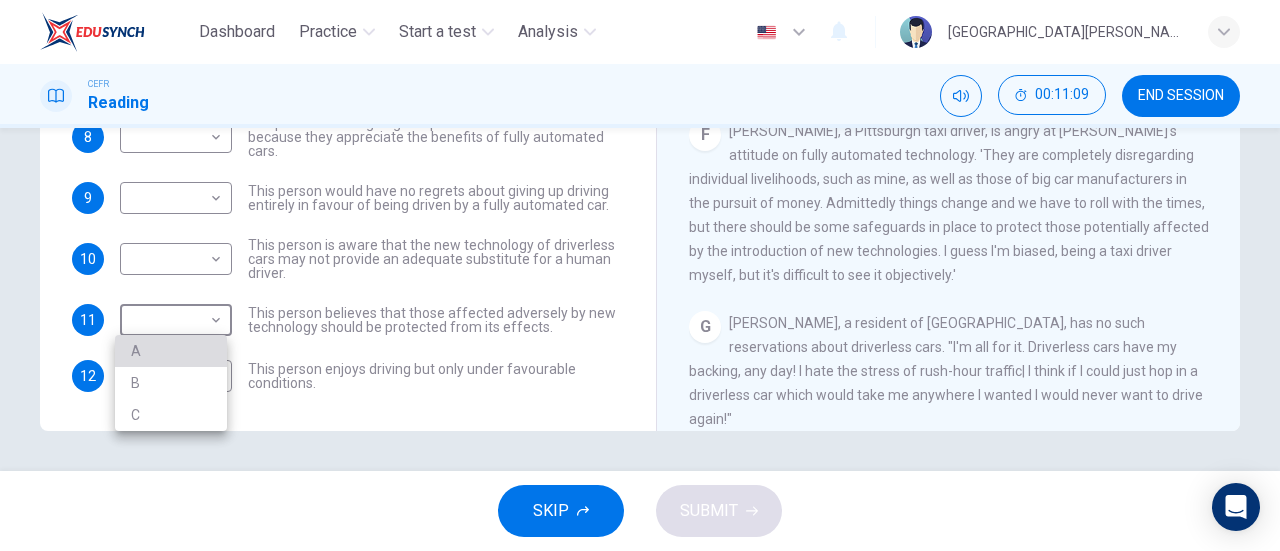 click on "A" at bounding box center (171, 351) 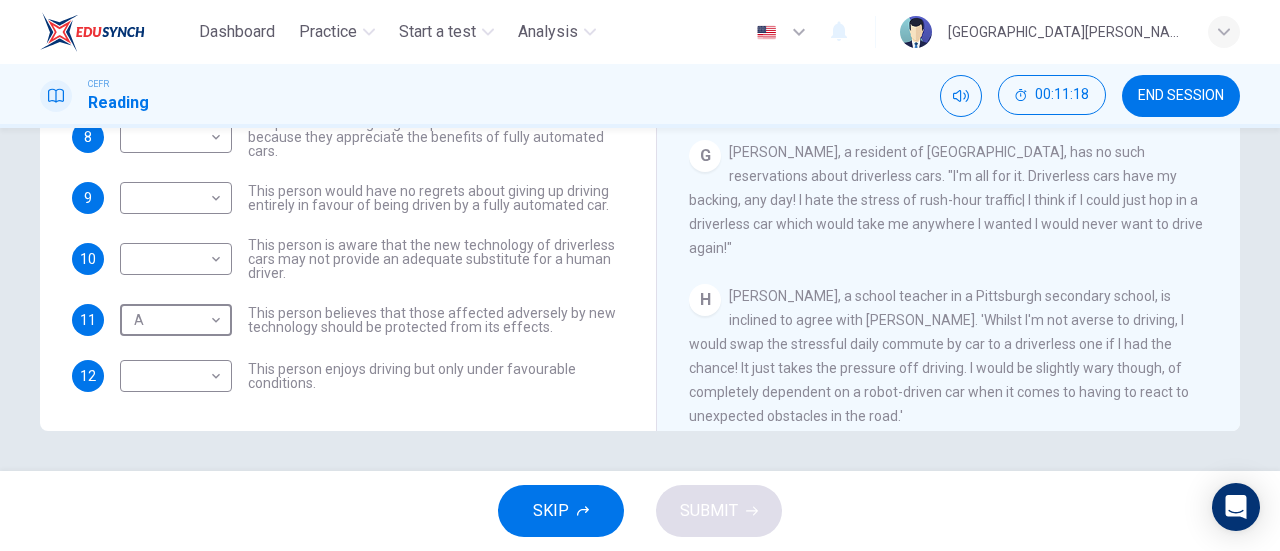 scroll, scrollTop: 1426, scrollLeft: 0, axis: vertical 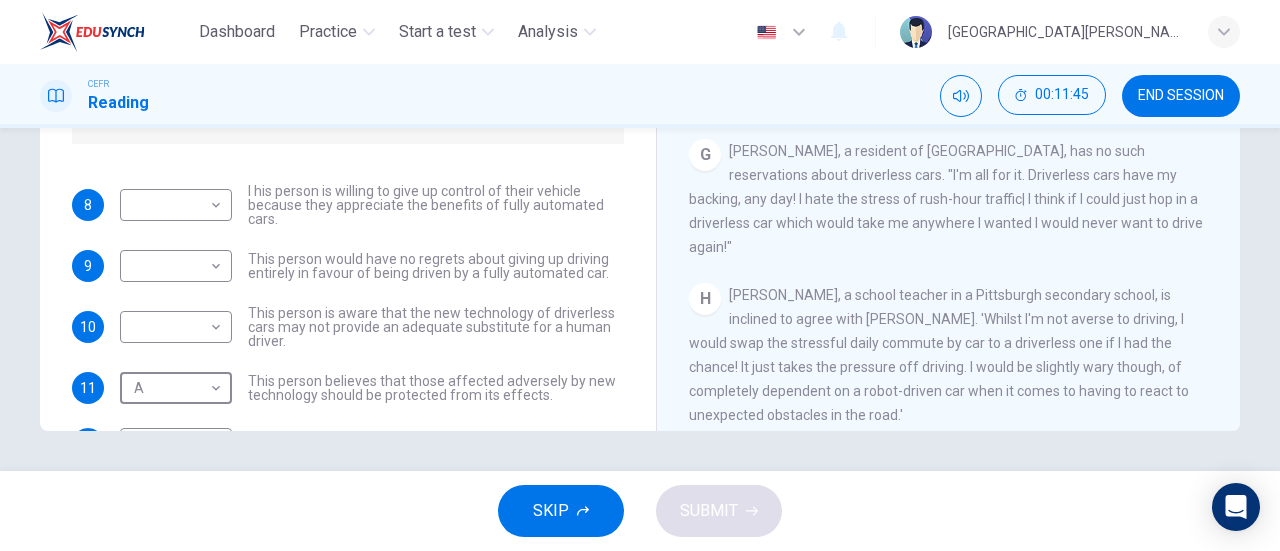click on "This person is aware that the new technology of driverless cars may not provide an adequate substitute for a human driver." at bounding box center [436, 327] 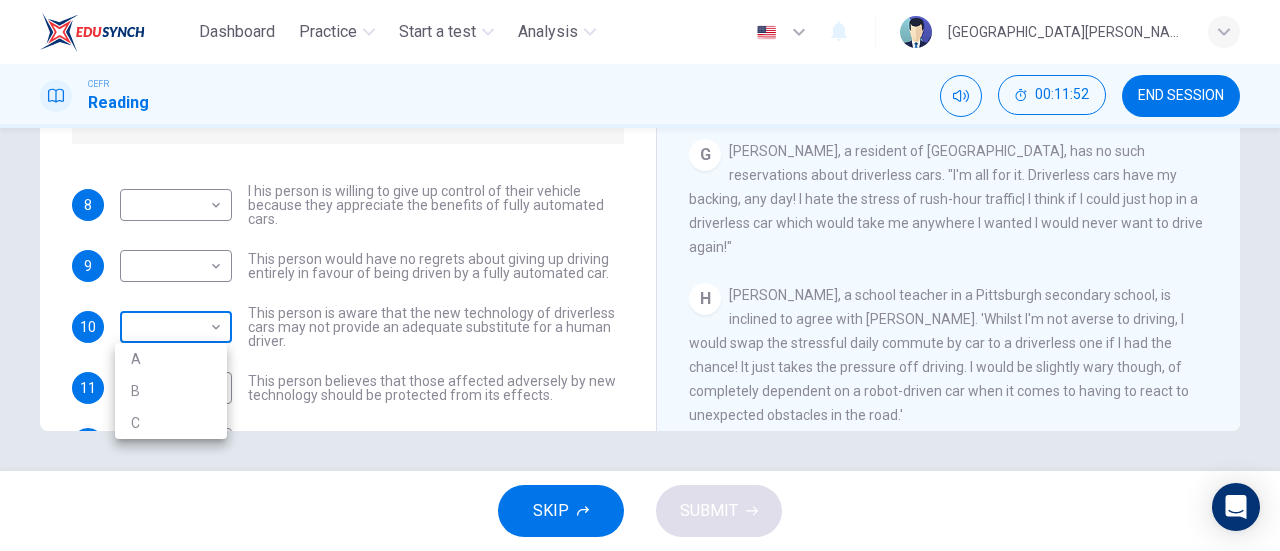 click on "Dashboard Practice Start a test Analysis English en ​ [GEOGRAPHIC_DATA][PERSON_NAME] Reading 00:11:52 END SESSION Questions 8 - 12 Look at the following statements, and the list of people. Match each statement to the correct person, A-C. You may use any letter more than once.
A [PERSON_NAME] B [PERSON_NAME] C [PERSON_NAME] 8 ​ ​ I his person is willing to give up control of their vehicle because they appreciate the benefits of fully automated cars. 9 ​ ​ This person would have no regrets about giving up driving entirely in favour of being driven by a fully automated car. 10 ​ ​ This person is aware that the new technology of driverless cars may not provide an adequate substitute for a human driver. 11 A A ​ This person believes that those affected adversely by new technology should be protected from its effects. 12 ​ ​ This person enjoys driving but only under favourable conditions. Driverless cars CLICK TO ZOOM Click to Zoom A B C D E F G H SKIP SUBMIT
Dashboard Practice Start a test" at bounding box center [640, 275] 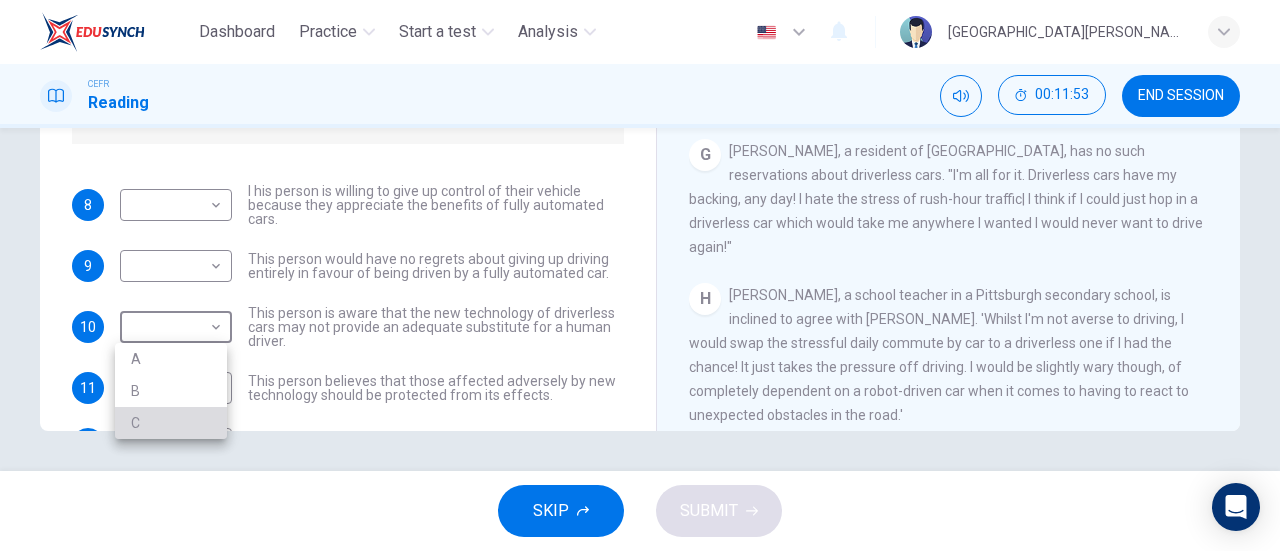 click on "C" at bounding box center (171, 423) 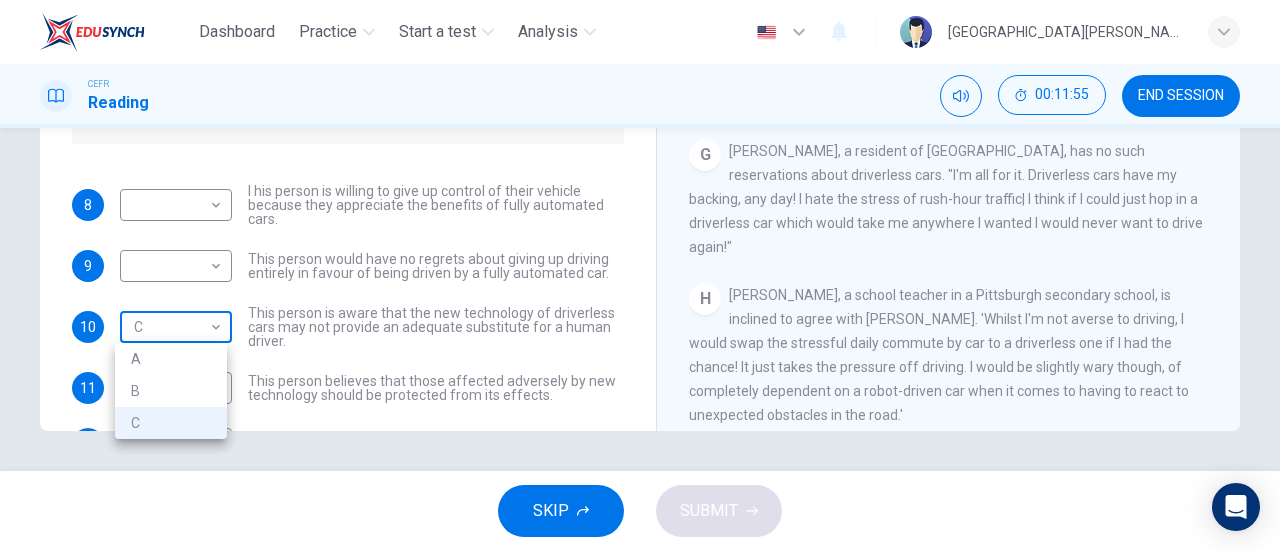 click on "Dashboard Practice Start a test Analysis English en ​ [GEOGRAPHIC_DATA][PERSON_NAME] Reading 00:11:55 END SESSION Questions 8 - 12 Look at the following statements, and the list of people. Match each statement to the correct person, A-C. You may use any letter more than once.
A [PERSON_NAME] B [PERSON_NAME] C [PERSON_NAME] 8 ​ ​ I his person is willing to give up control of their vehicle because they appreciate the benefits of fully automated cars. 9 ​ ​ This person would have no regrets about giving up driving entirely in favour of being driven by a fully automated car. 10 C C ​ This person is aware that the new technology of driverless cars may not provide an adequate substitute for a human driver. 11 A A ​ This person believes that those affected adversely by new technology should be protected from its effects. 12 ​ ​ This person enjoys driving but only under favourable conditions. Driverless cars CLICK TO ZOOM Click to Zoom A B C D E F G H SKIP SUBMIT
Dashboard Practice Start a test" at bounding box center [640, 275] 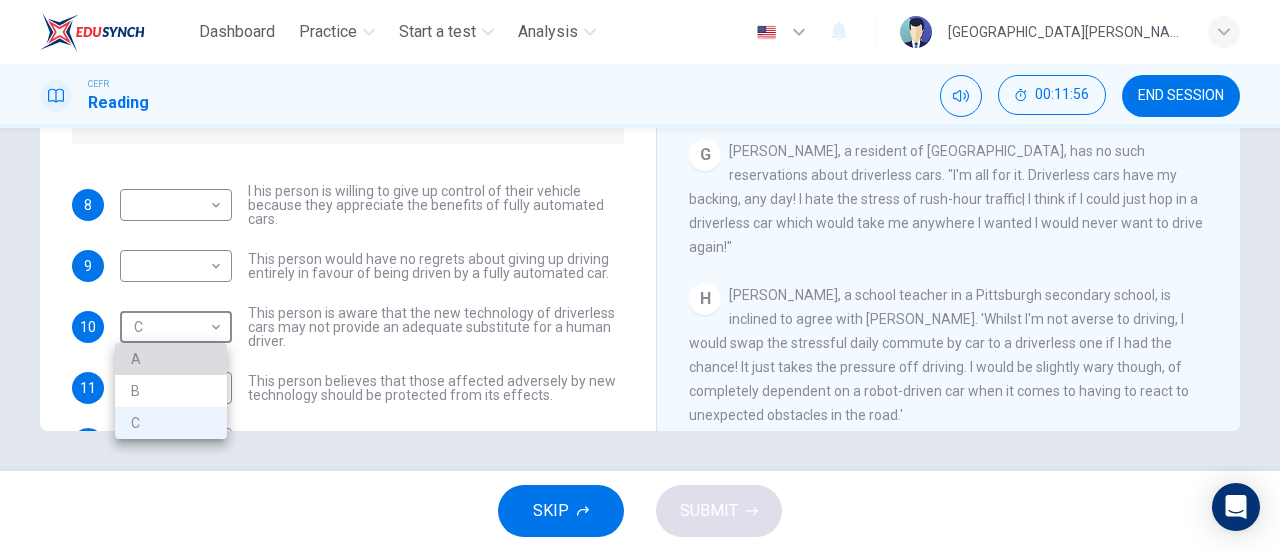 click on "A" at bounding box center (171, 359) 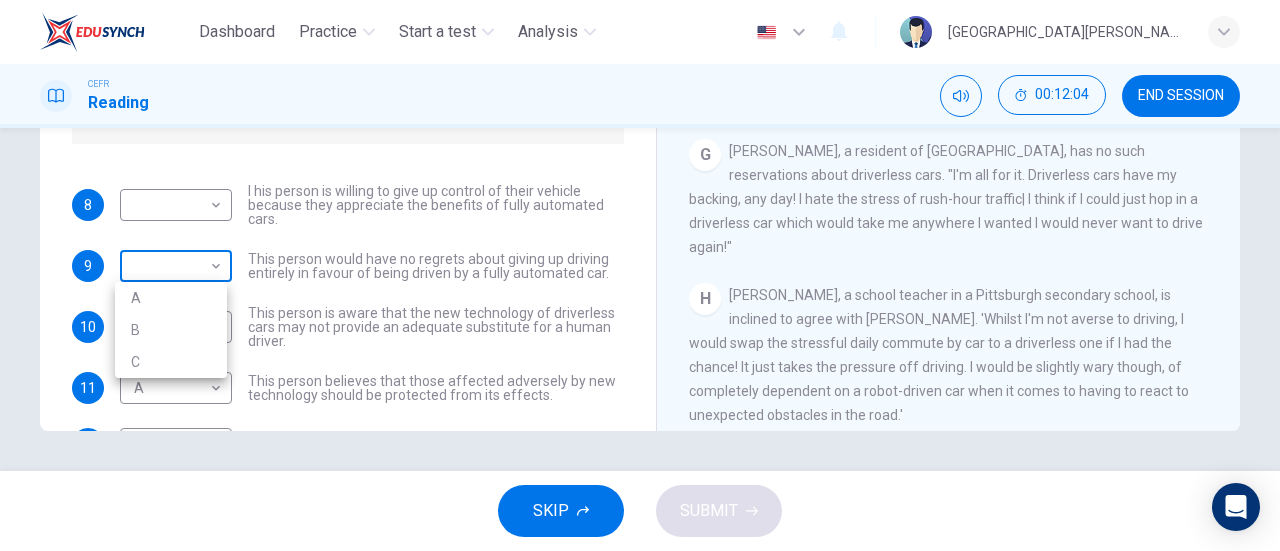 click on "Dashboard Practice Start a test Analysis English en ​ [GEOGRAPHIC_DATA][PERSON_NAME] Reading 00:12:04 END SESSION Questions 8 - 12 Look at the following statements, and the list of people. Match each statement to the correct person, A-C. You may use any letter more than once.
A [PERSON_NAME] B [PERSON_NAME] C [PERSON_NAME] 8 ​ ​ I his person is willing to give up control of their vehicle because they appreciate the benefits of fully automated cars. 9 ​ ​ This person would have no regrets about giving up driving entirely in favour of being driven by a fully automated car. 10 A A ​ This person is aware that the new technology of driverless cars may not provide an adequate substitute for a human driver. 11 A A ​ This person believes that those affected adversely by new technology should be protected from its effects. 12 ​ ​ This person enjoys driving but only under favourable conditions. Driverless cars CLICK TO ZOOM Click to Zoom A B C D E F G H SKIP SUBMIT
Dashboard Practice Start a test" at bounding box center [640, 275] 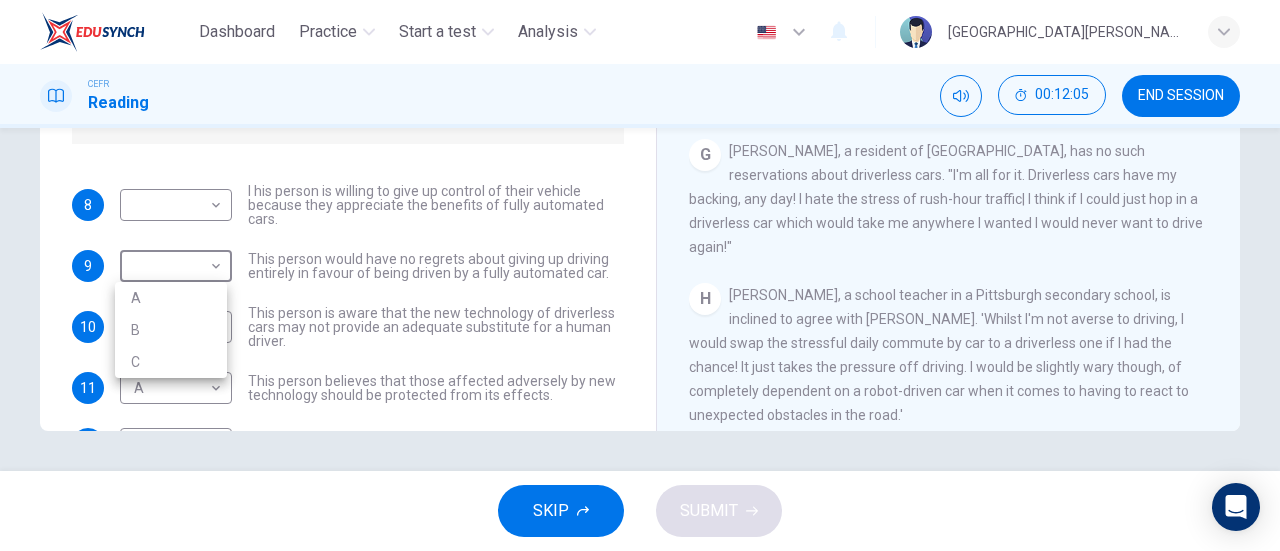 click at bounding box center [640, 275] 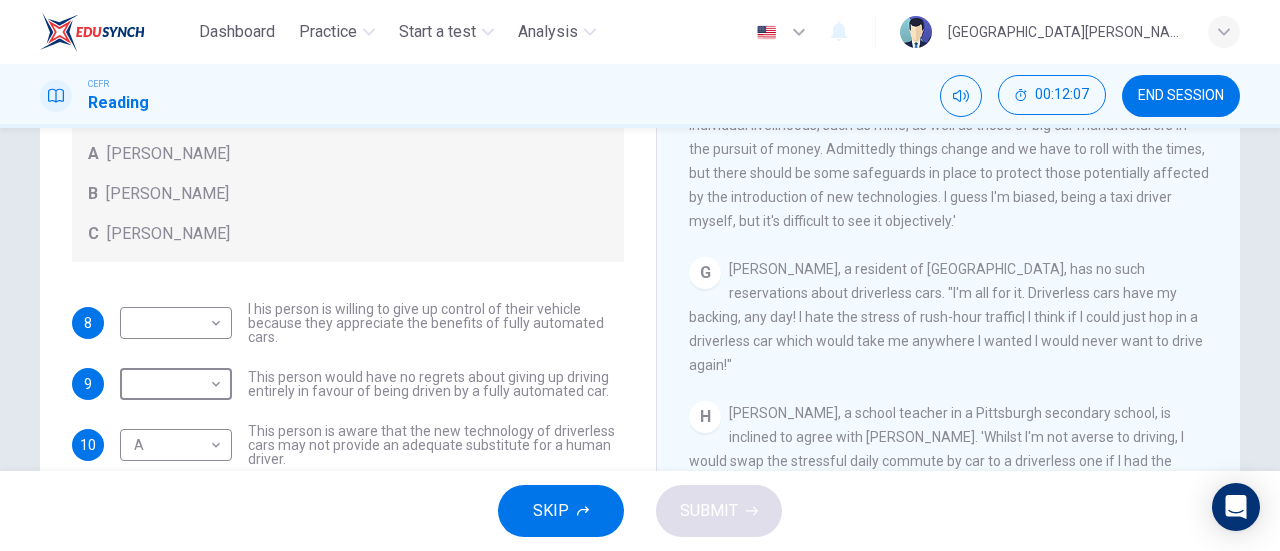 scroll, scrollTop: 432, scrollLeft: 0, axis: vertical 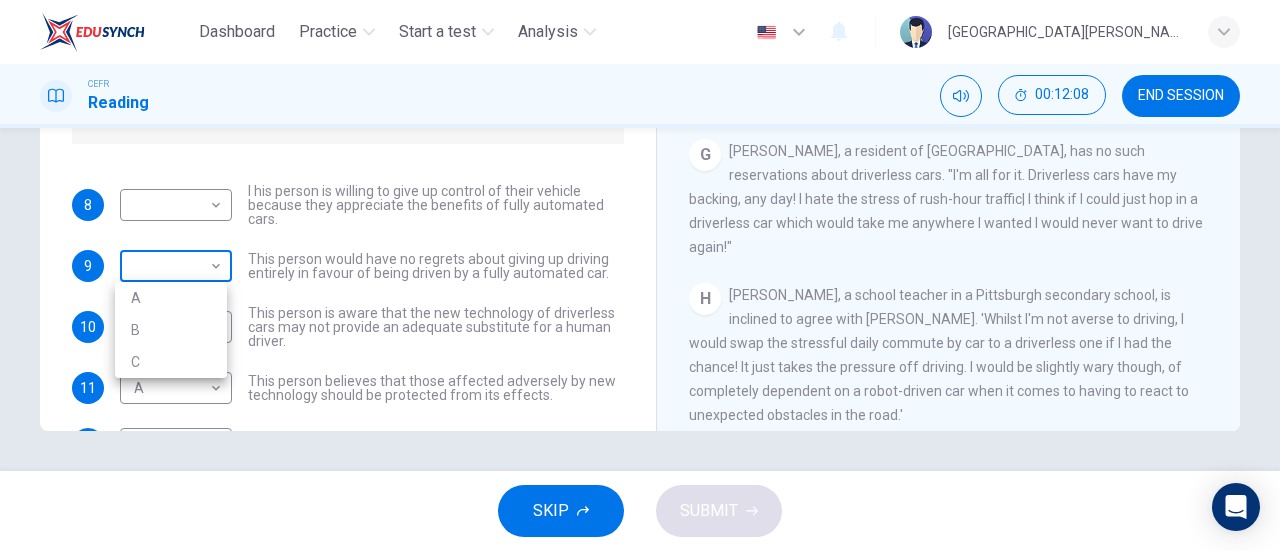 click on "Dashboard Practice Start a test Analysis English en ​ [GEOGRAPHIC_DATA][PERSON_NAME] Reading 00:12:08 END SESSION Questions 8 - 12 Look at the following statements, and the list of people. Match each statement to the correct person, A-C. You may use any letter more than once.
A [PERSON_NAME] B [PERSON_NAME] C [PERSON_NAME] 8 ​ ​ I his person is willing to give up control of their vehicle because they appreciate the benefits of fully automated cars. 9 ​ ​ This person would have no regrets about giving up driving entirely in favour of being driven by a fully automated car. 10 A A ​ This person is aware that the new technology of driverless cars may not provide an adequate substitute for a human driver. 11 A A ​ This person believes that those affected adversely by new technology should be protected from its effects. 12 ​ ​ This person enjoys driving but only under favourable conditions. Driverless cars CLICK TO ZOOM Click to Zoom A B C D E F G H SKIP SUBMIT
Dashboard Practice Start a test" at bounding box center [640, 275] 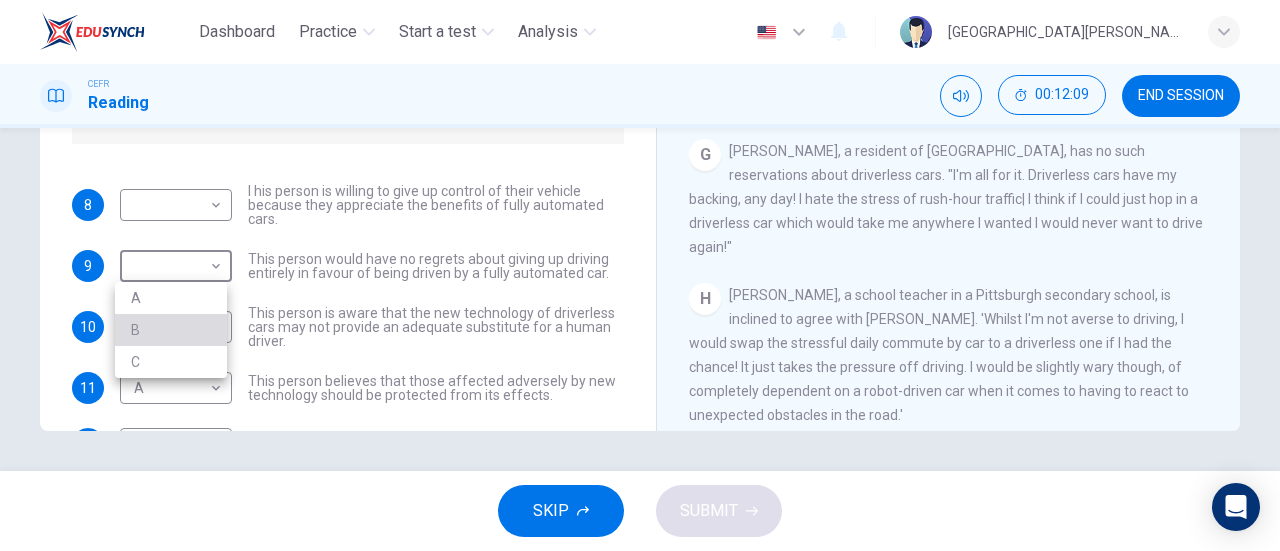 click on "B" at bounding box center [171, 330] 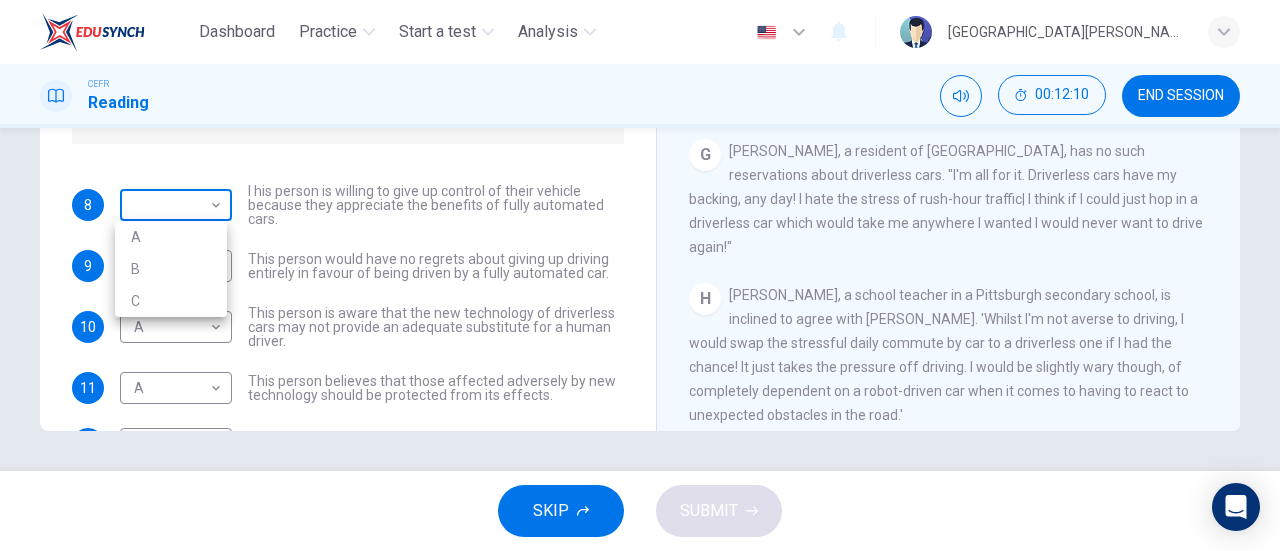 click on "Dashboard Practice Start a test Analysis English en ​ [GEOGRAPHIC_DATA][PERSON_NAME] Reading 00:12:10 END SESSION Questions 8 - 12 Look at the following statements, and the list of people. Match each statement to the correct person, A-C. You may use any letter more than once.
A [PERSON_NAME] B [PERSON_NAME] C [PERSON_NAME] 8 ​ ​ I his person is willing to give up control of their vehicle because they appreciate the benefits of fully automated cars. 9 B B ​ This person would have no regrets about giving up driving entirely in favour of being driven by a fully automated car. 10 A A ​ This person is aware that the new technology of driverless cars may not provide an adequate substitute for a human driver. 11 A A ​ This person believes that those affected adversely by new technology should be protected from its effects. 12 ​ ​ This person enjoys driving but only under favourable conditions. Driverless cars CLICK TO ZOOM Click to Zoom A B C D E F G H SKIP SUBMIT
Dashboard Practice Start a test" at bounding box center [640, 275] 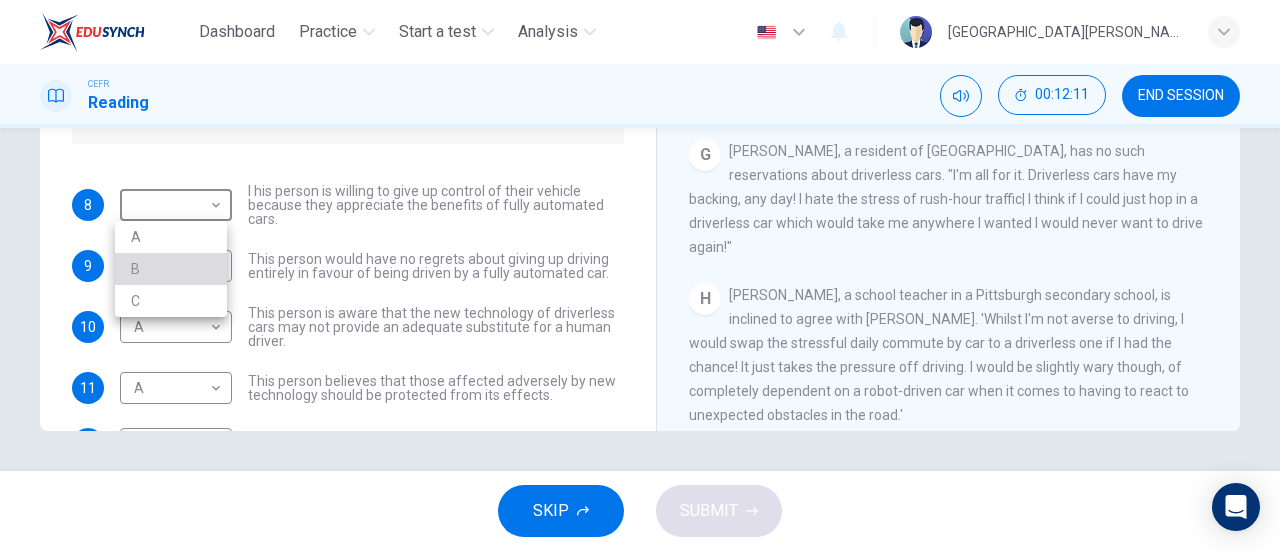 click on "B" at bounding box center (171, 269) 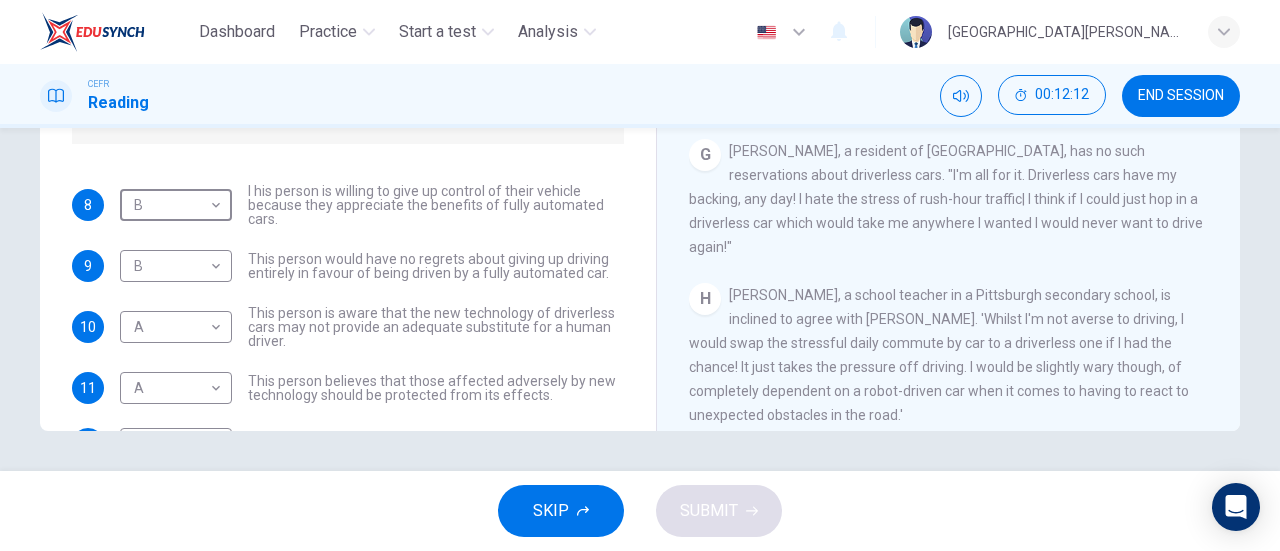 scroll, scrollTop: 68, scrollLeft: 0, axis: vertical 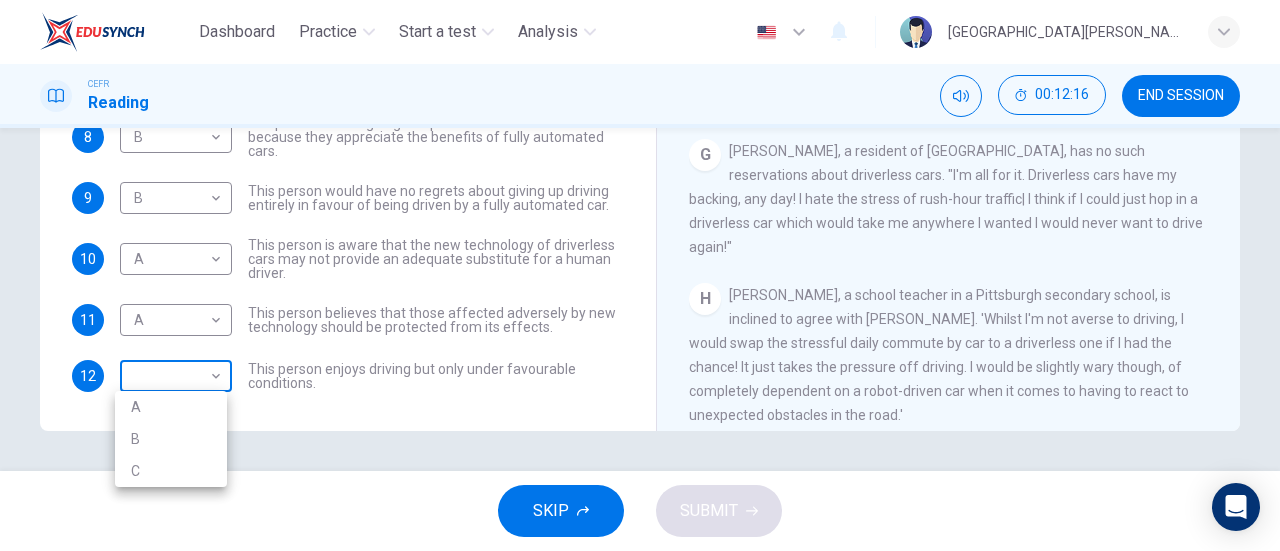 click on "Dashboard Practice Start a test Analysis English en ​ [GEOGRAPHIC_DATA][PERSON_NAME] Reading 00:12:16 END SESSION Questions 8 - 12 Look at the following statements, and the list of people. Match each statement to the correct person, A-C. You may use any letter more than once.
A [PERSON_NAME] B [PERSON_NAME] C [PERSON_NAME] 8 B B ​ I his person is willing to give up control of their vehicle because they appreciate the benefits of fully automated cars. 9 B B ​ This person would have no regrets about giving up driving entirely in favour of being driven by a fully automated car. 10 A A ​ This person is aware that the new technology of driverless cars may not provide an adequate substitute for a human driver. 11 A A ​ This person believes that those affected adversely by new technology should be protected from its effects. 12 ​ ​ This person enjoys driving but only under favourable conditions. Driverless cars CLICK TO ZOOM Click to Zoom A B C D E F G H SKIP SUBMIT
Dashboard Practice Start a test" at bounding box center (640, 275) 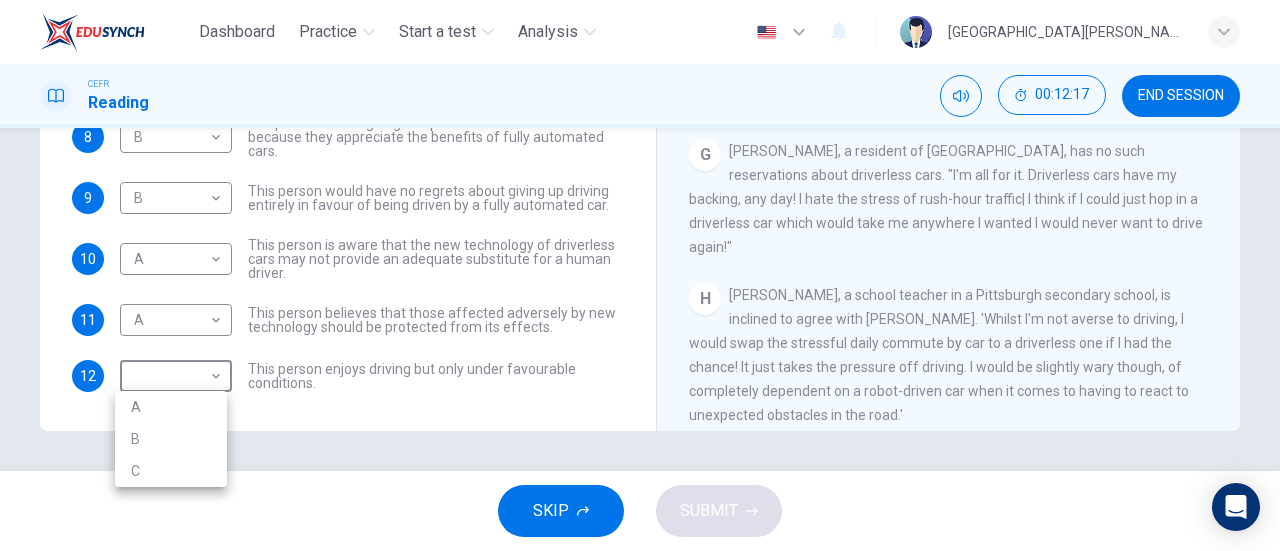 click on "C" at bounding box center [171, 471] 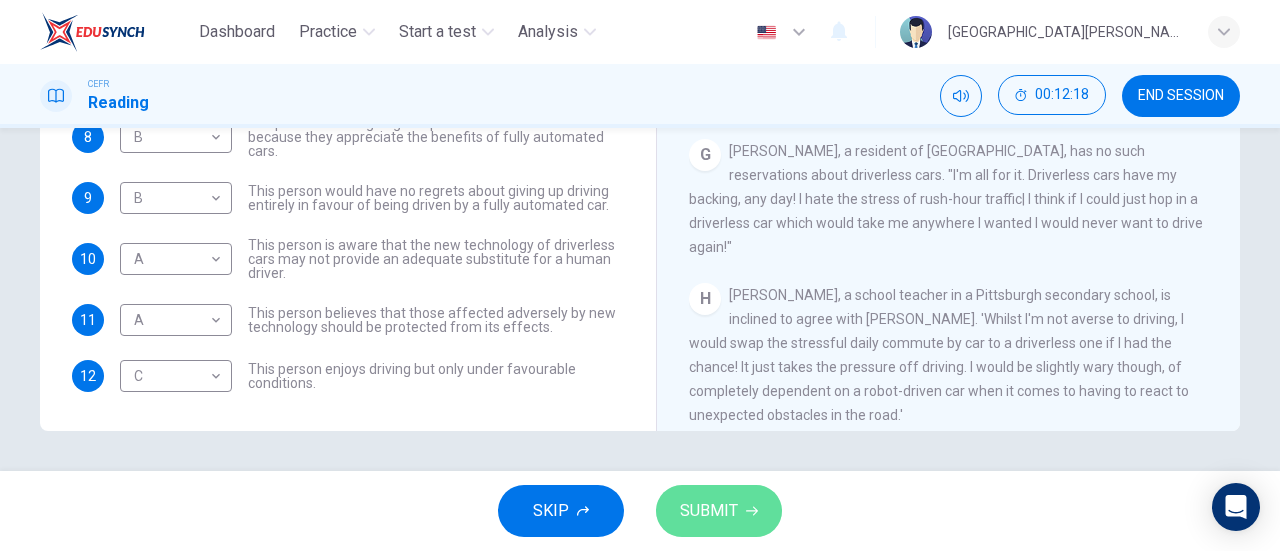 click on "SUBMIT" at bounding box center (709, 511) 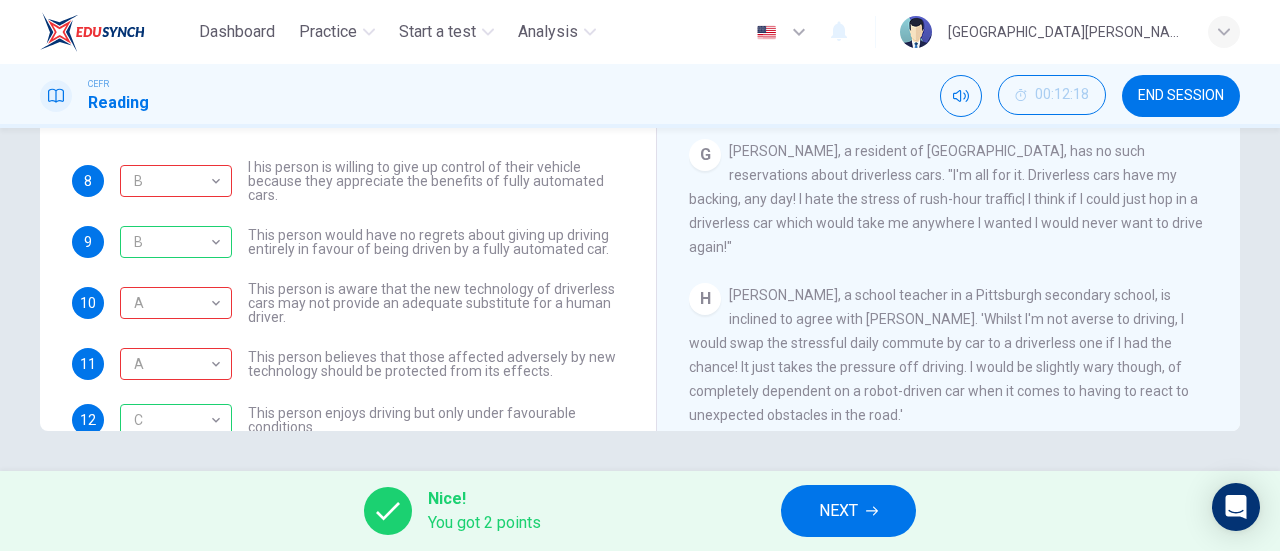 scroll, scrollTop: 26, scrollLeft: 0, axis: vertical 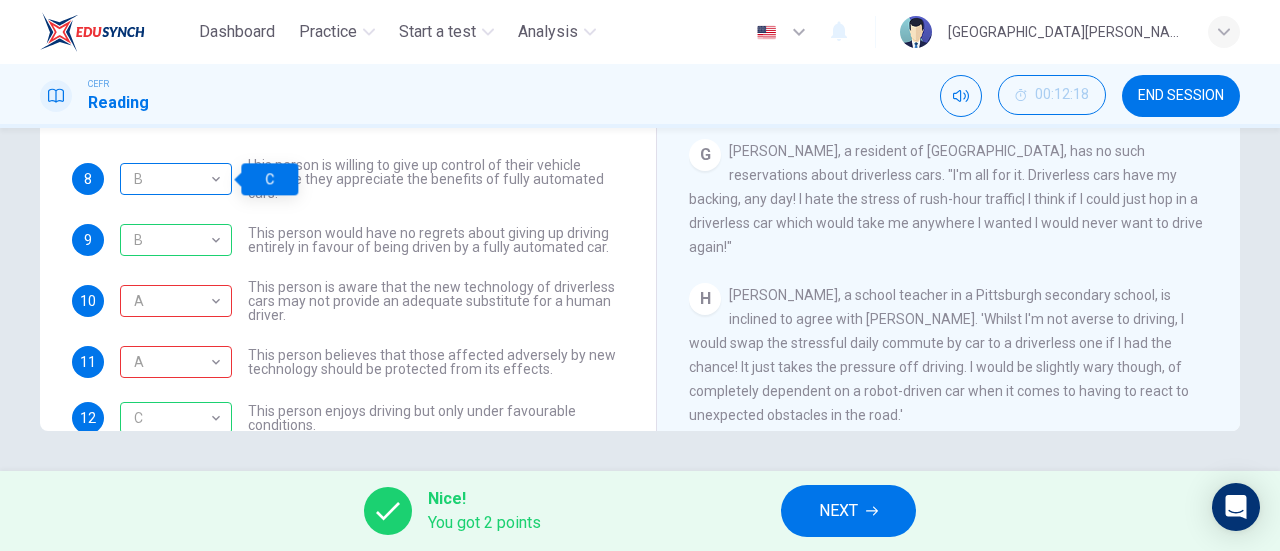 click on "B B ​" at bounding box center (176, 179) 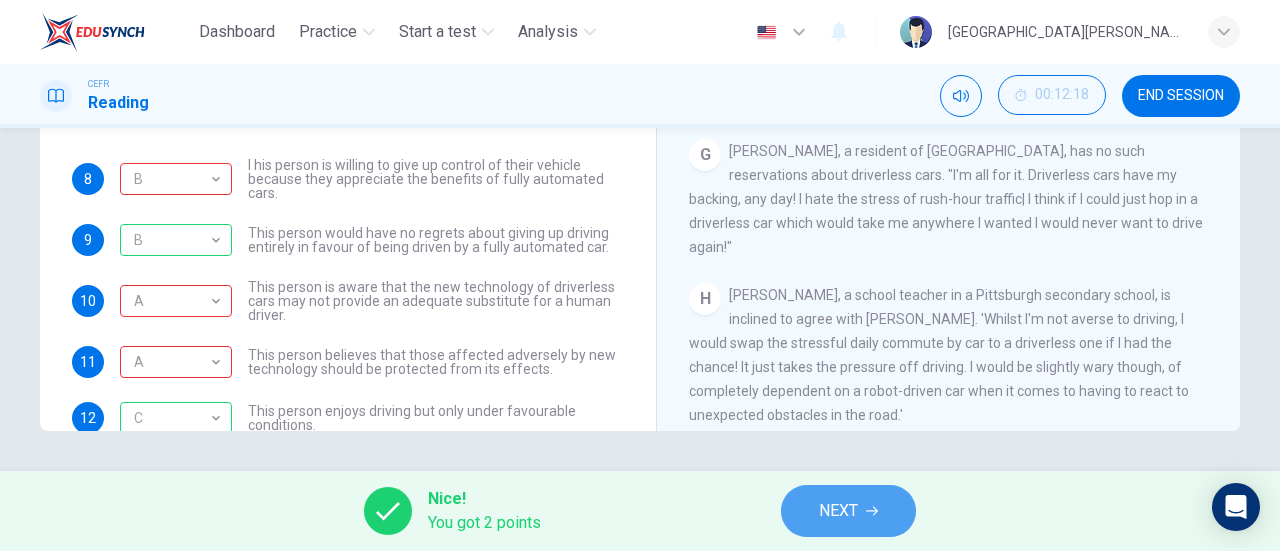 click 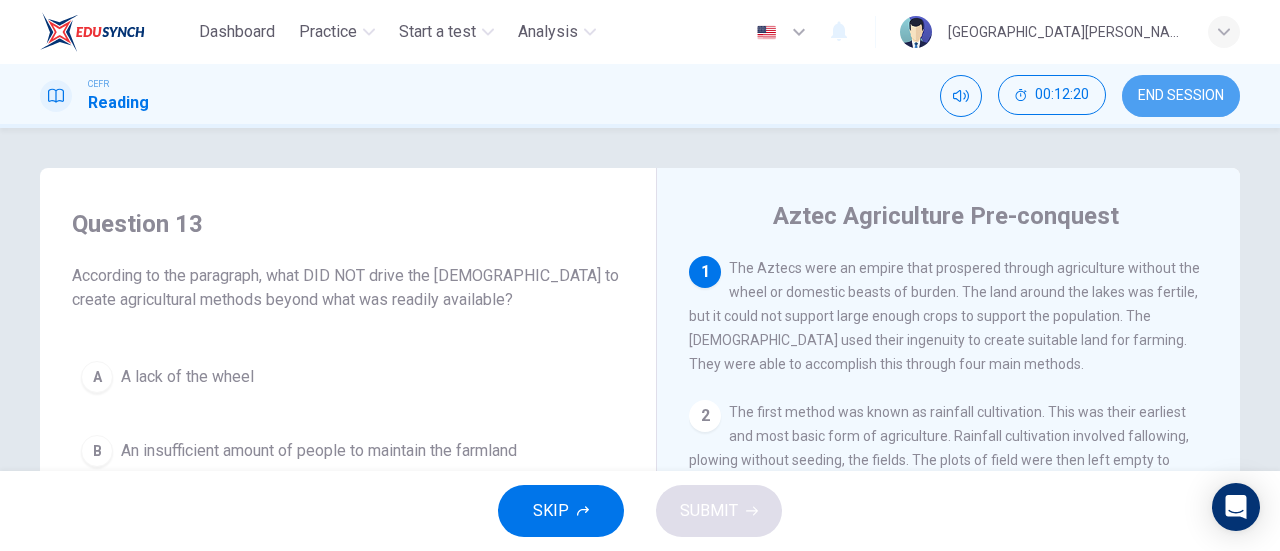 click on "END SESSION" at bounding box center (1181, 96) 